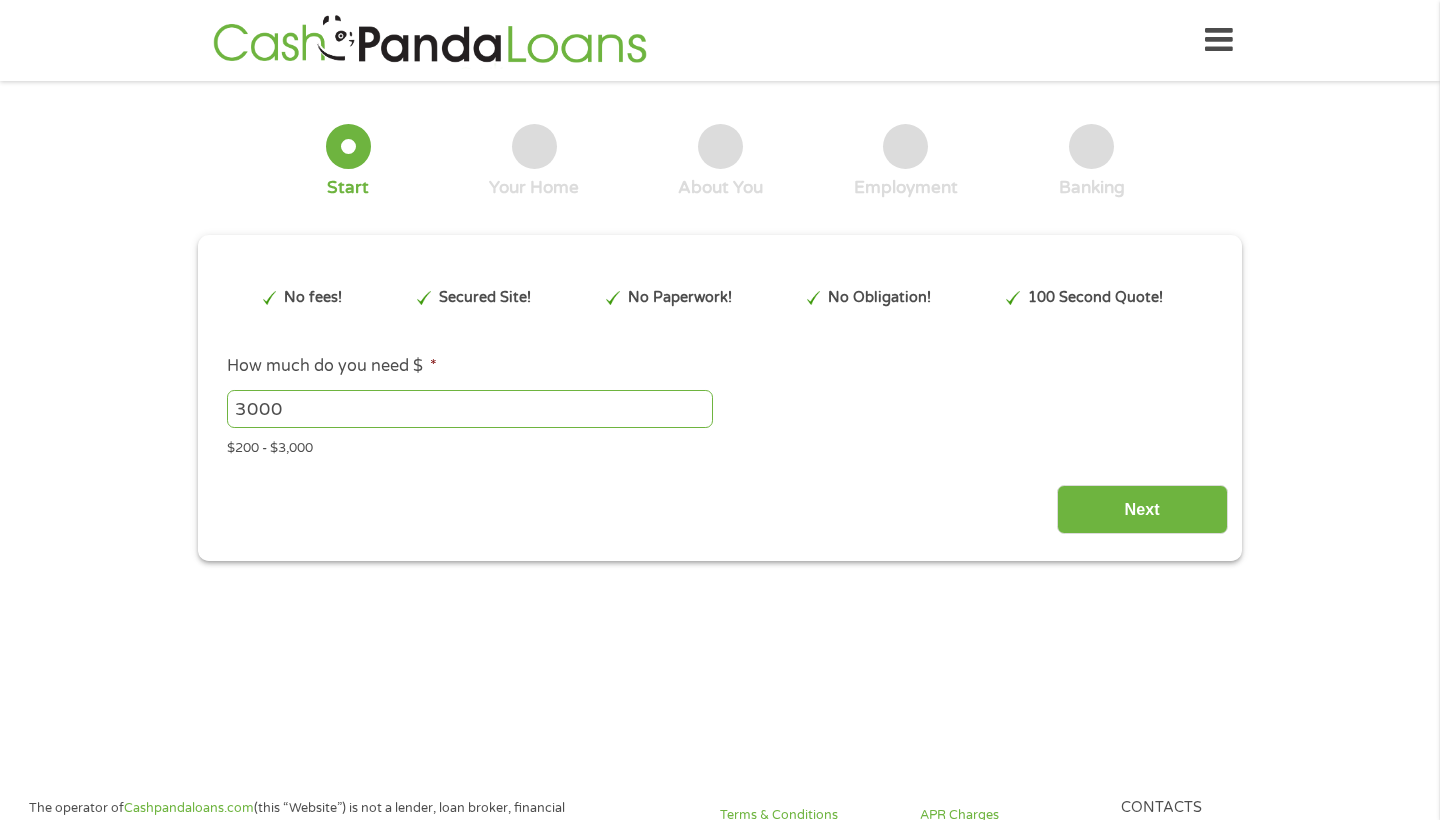 scroll, scrollTop: 0, scrollLeft: 0, axis: both 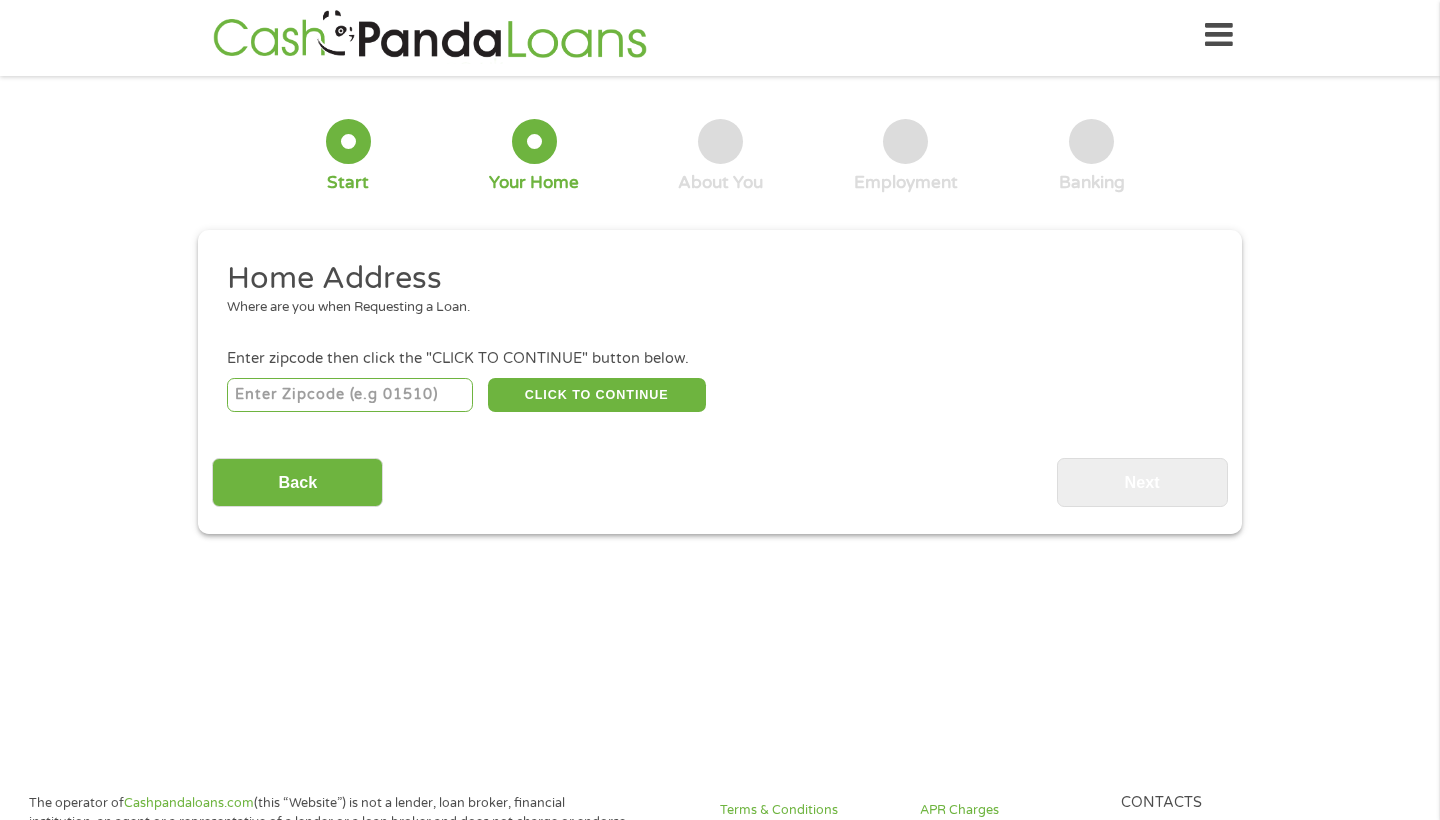 click at bounding box center [350, 395] 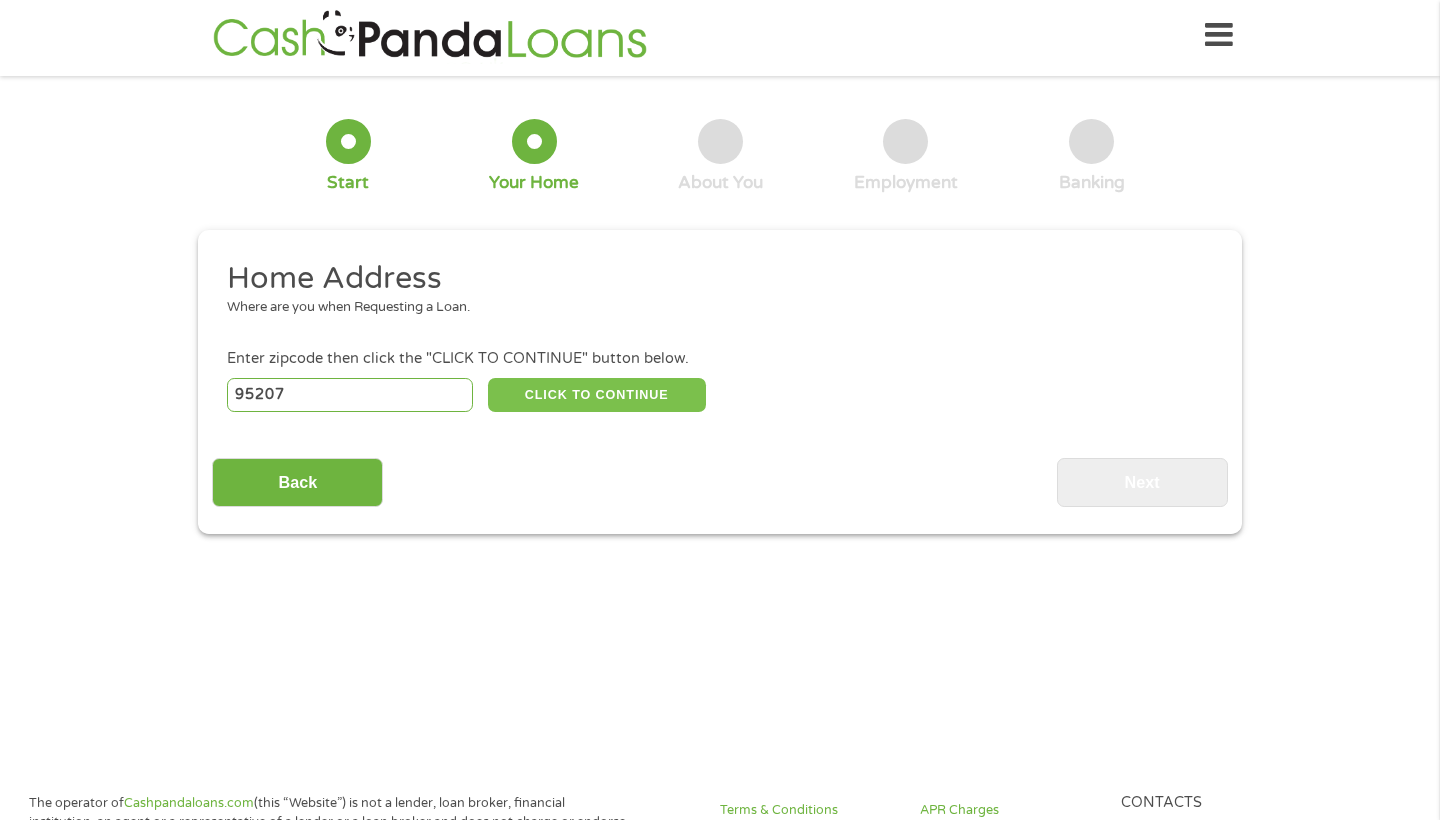 type on "95207" 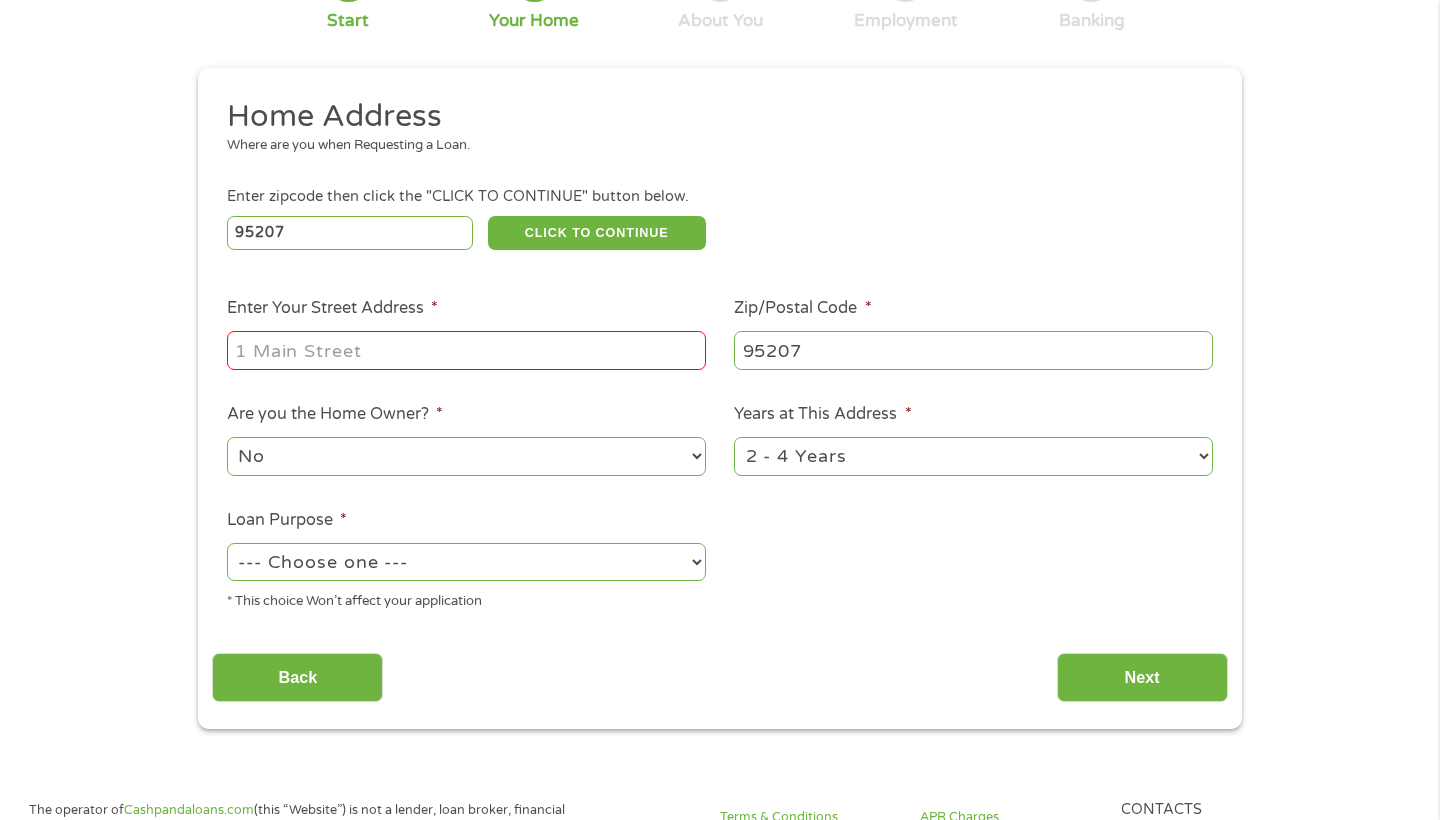 scroll, scrollTop: 170, scrollLeft: 0, axis: vertical 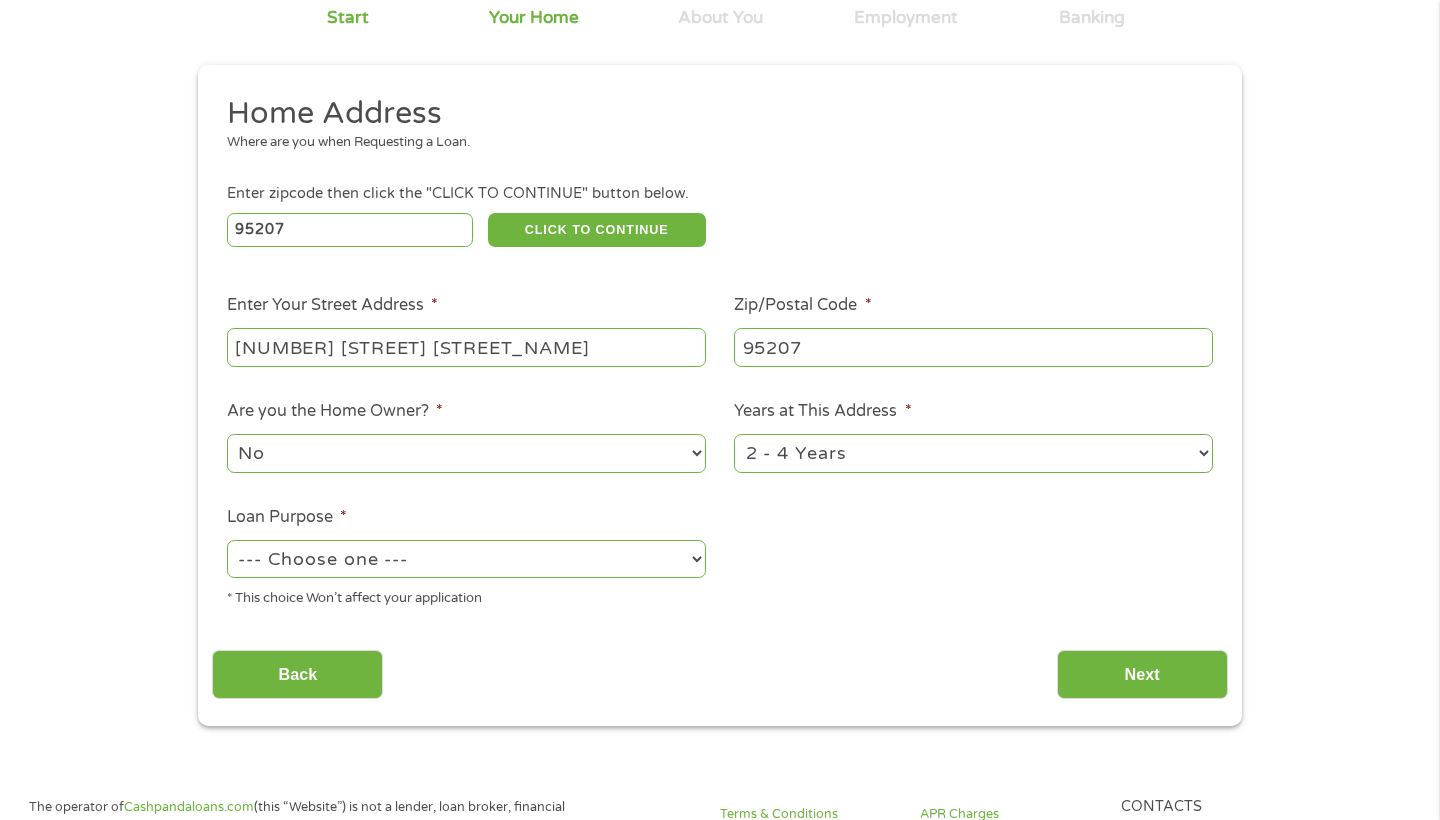 type on "[NUMBER] [STREET] [STREET_NAME]" 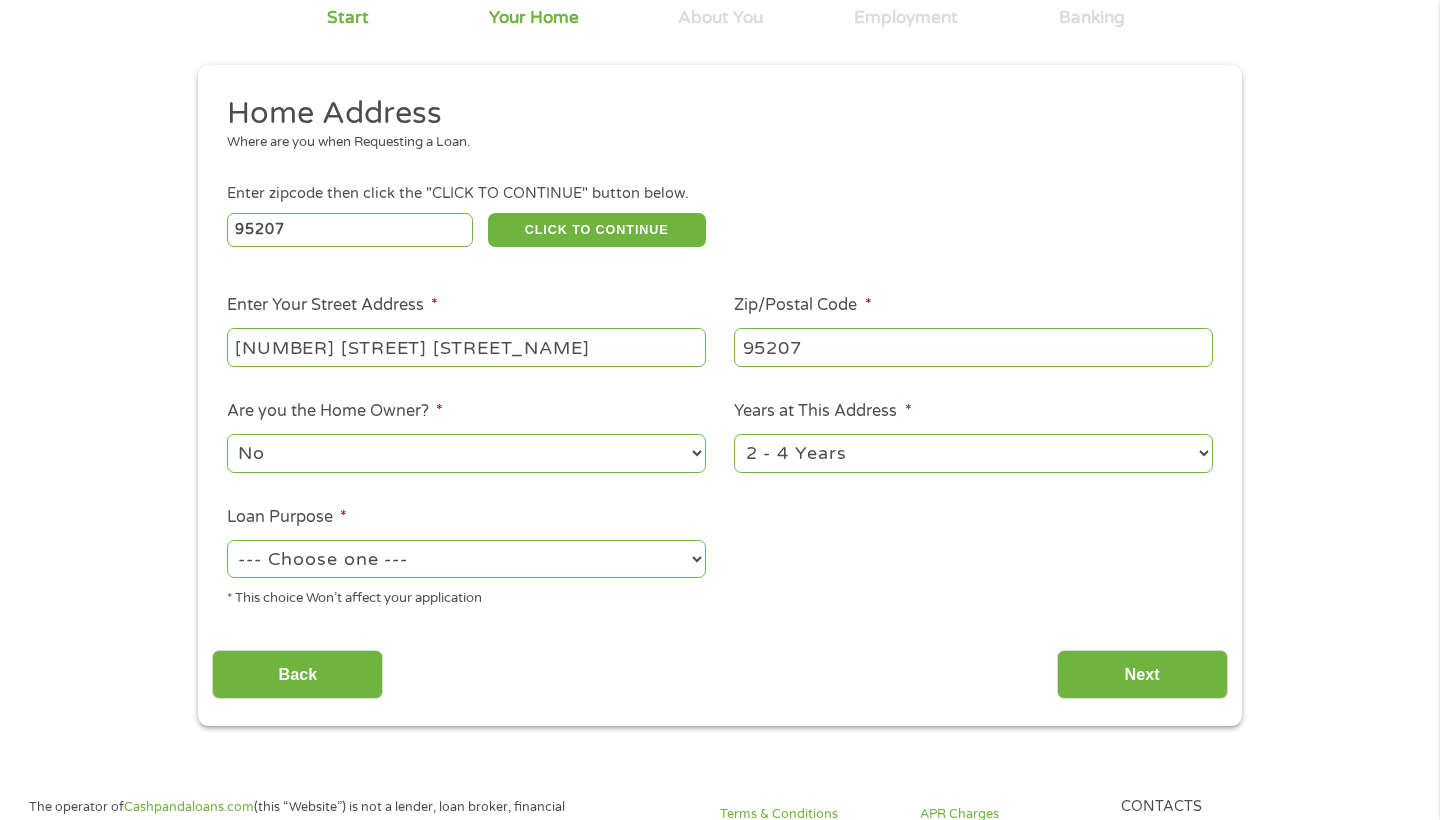select on "24months" 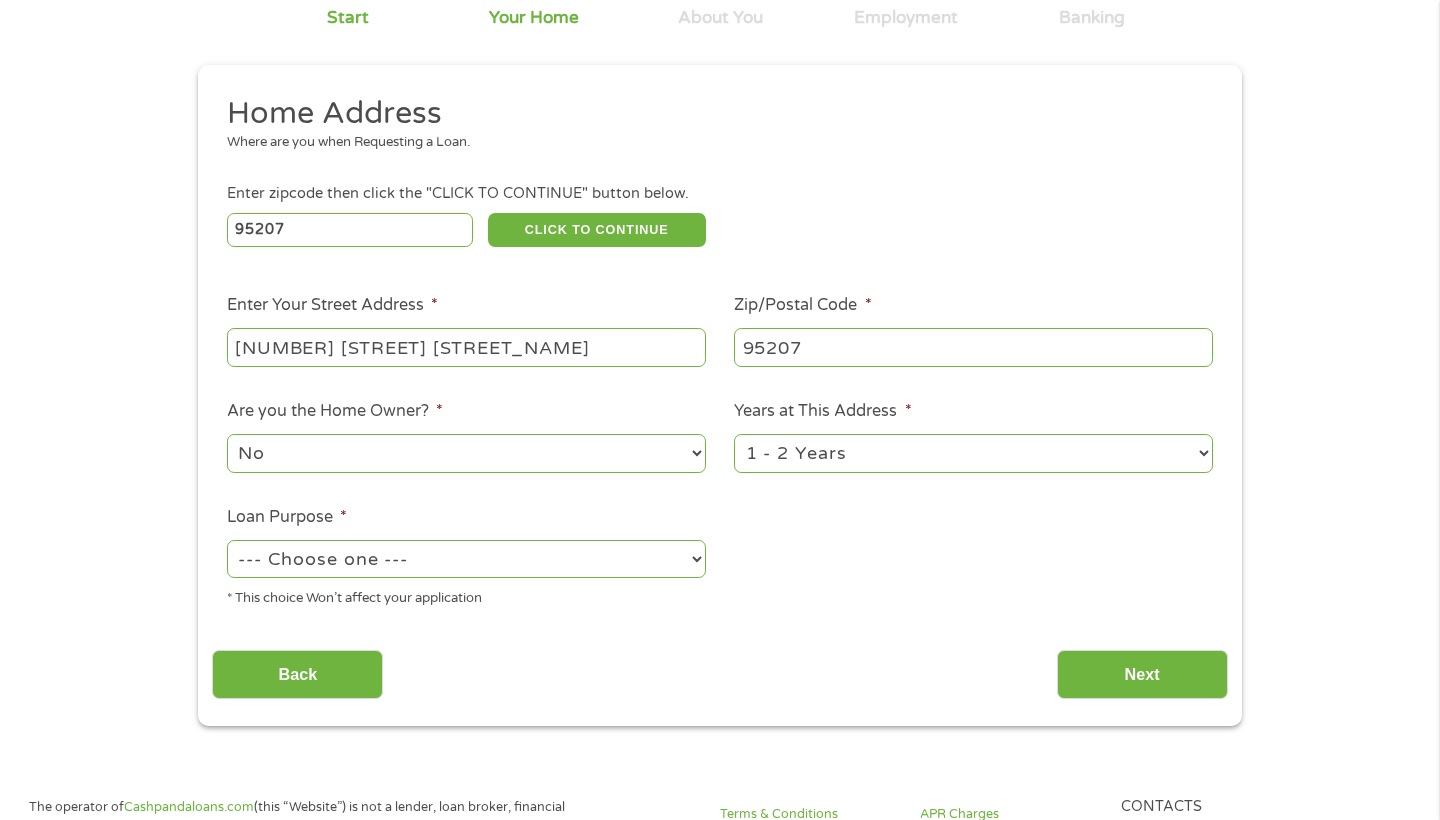 select on "debtconsolidation" 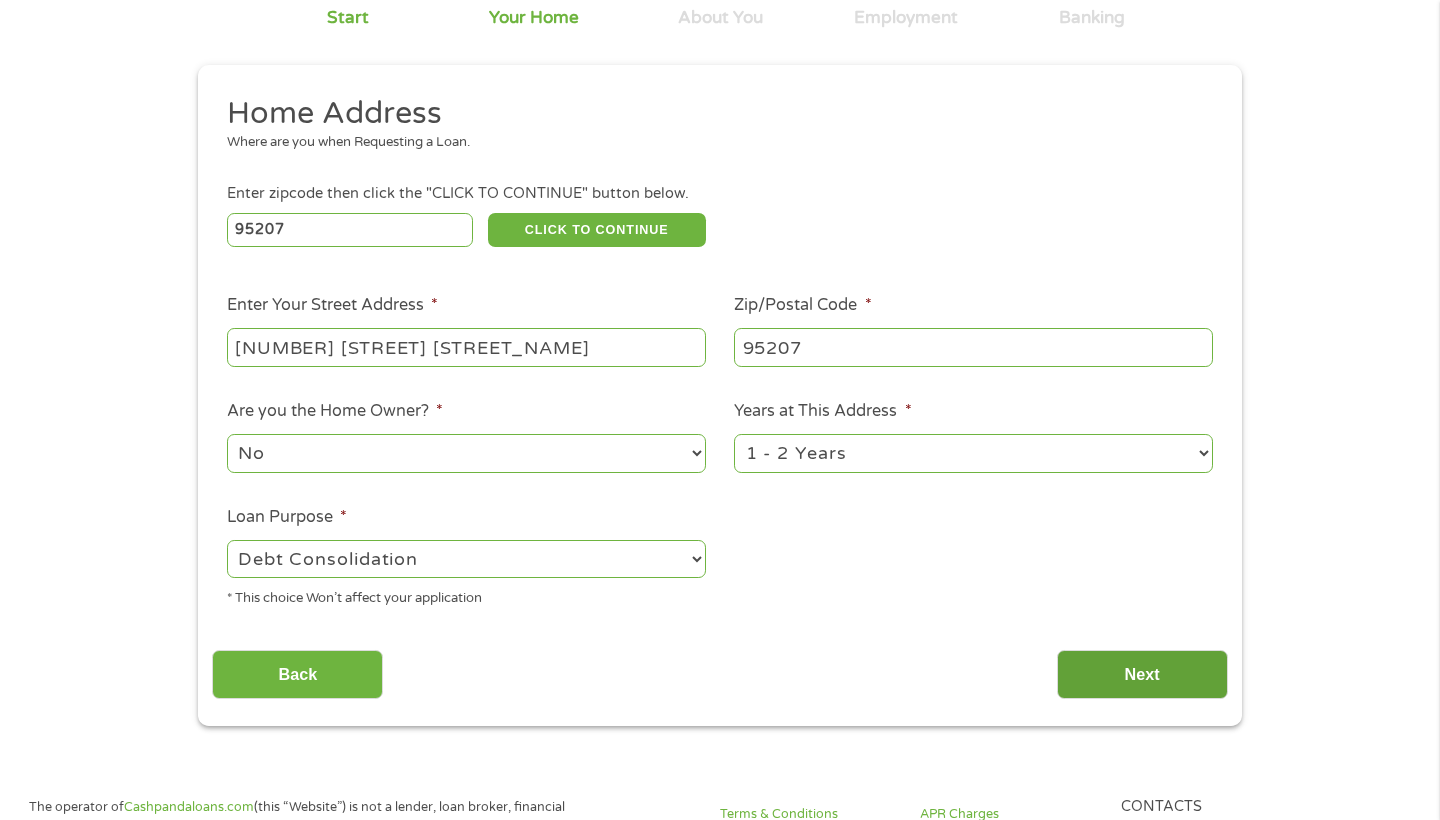 click on "Next" at bounding box center (1142, 674) 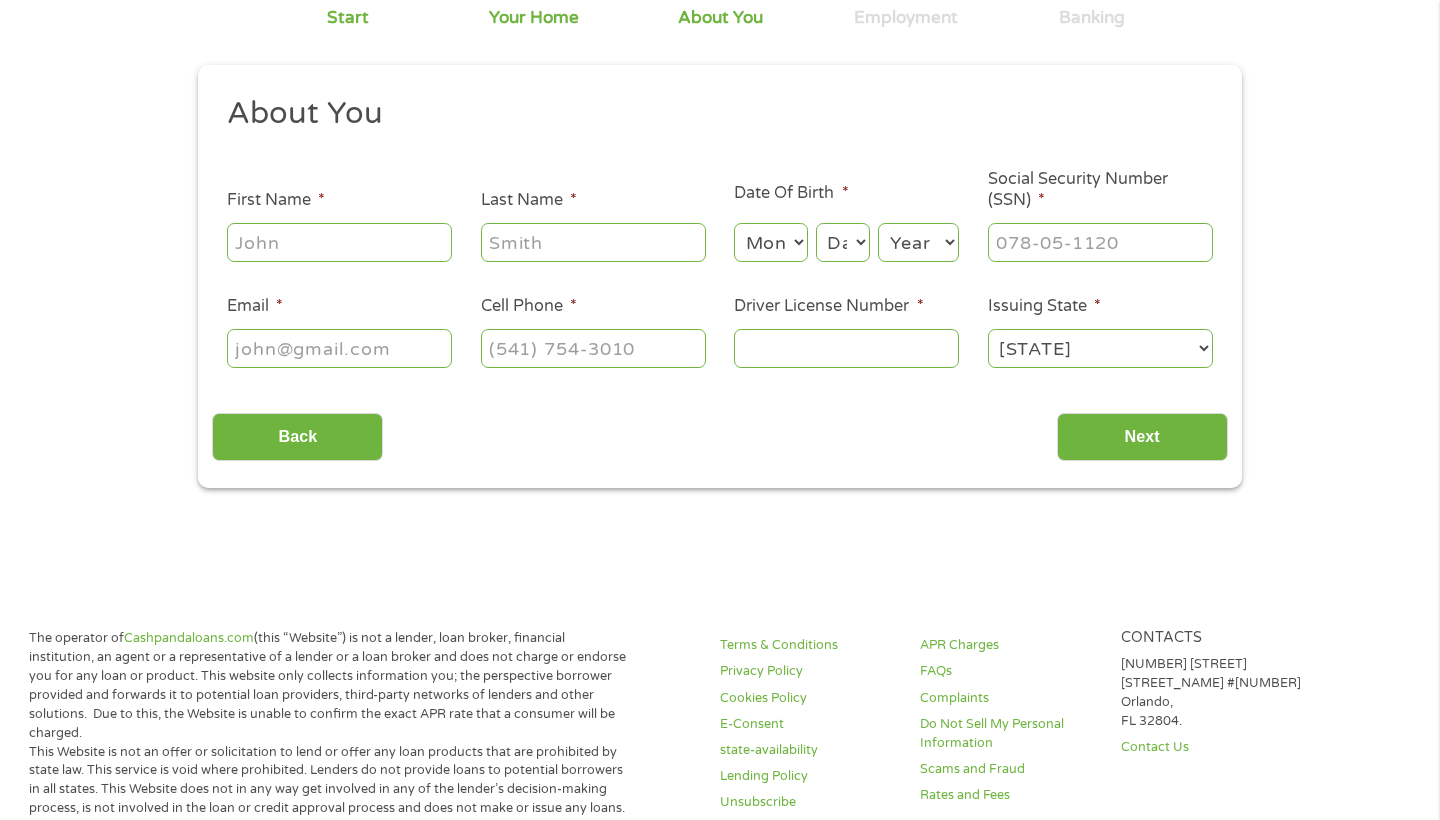 scroll, scrollTop: 8, scrollLeft: 0, axis: vertical 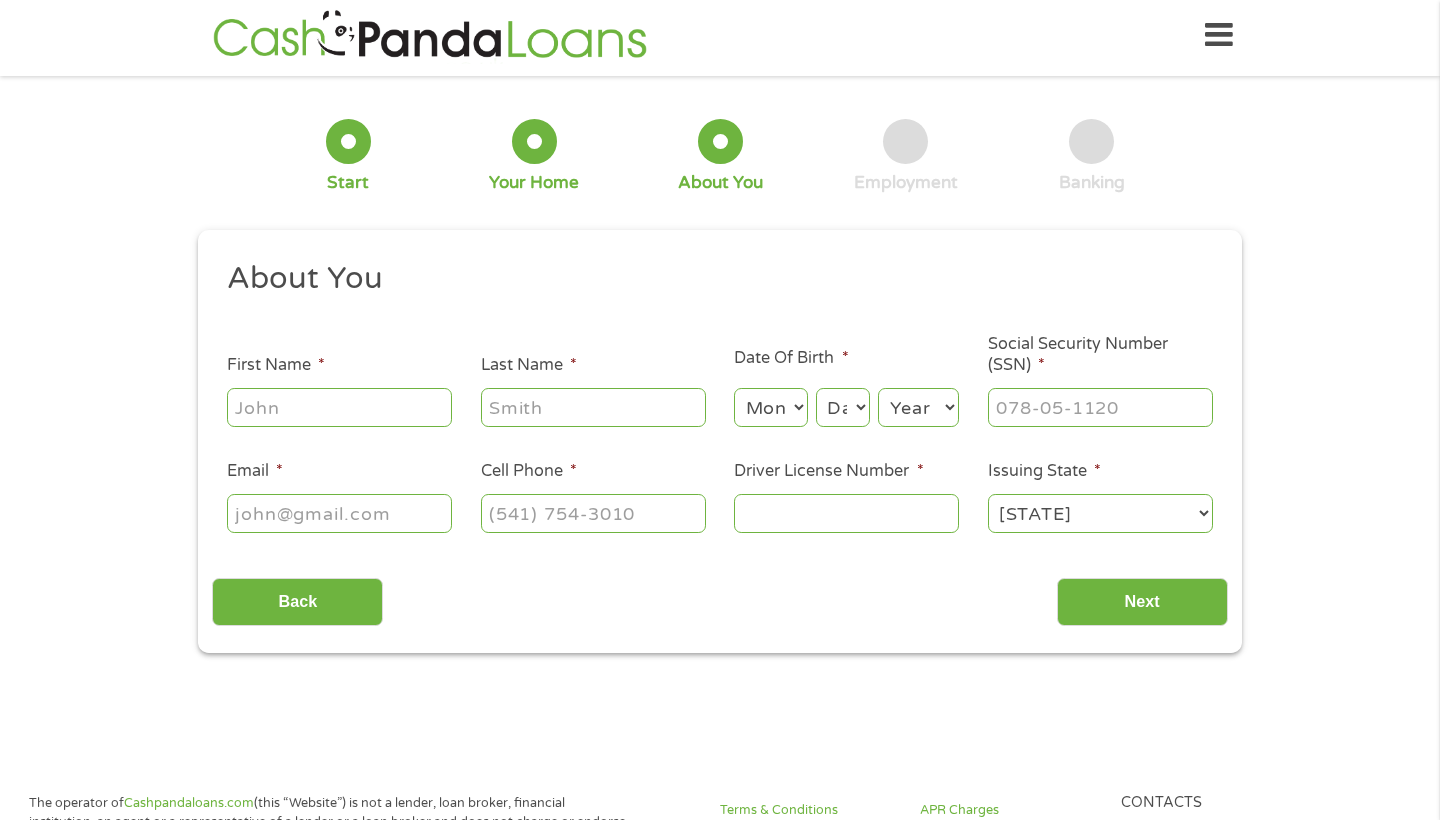 click at bounding box center (339, 408) 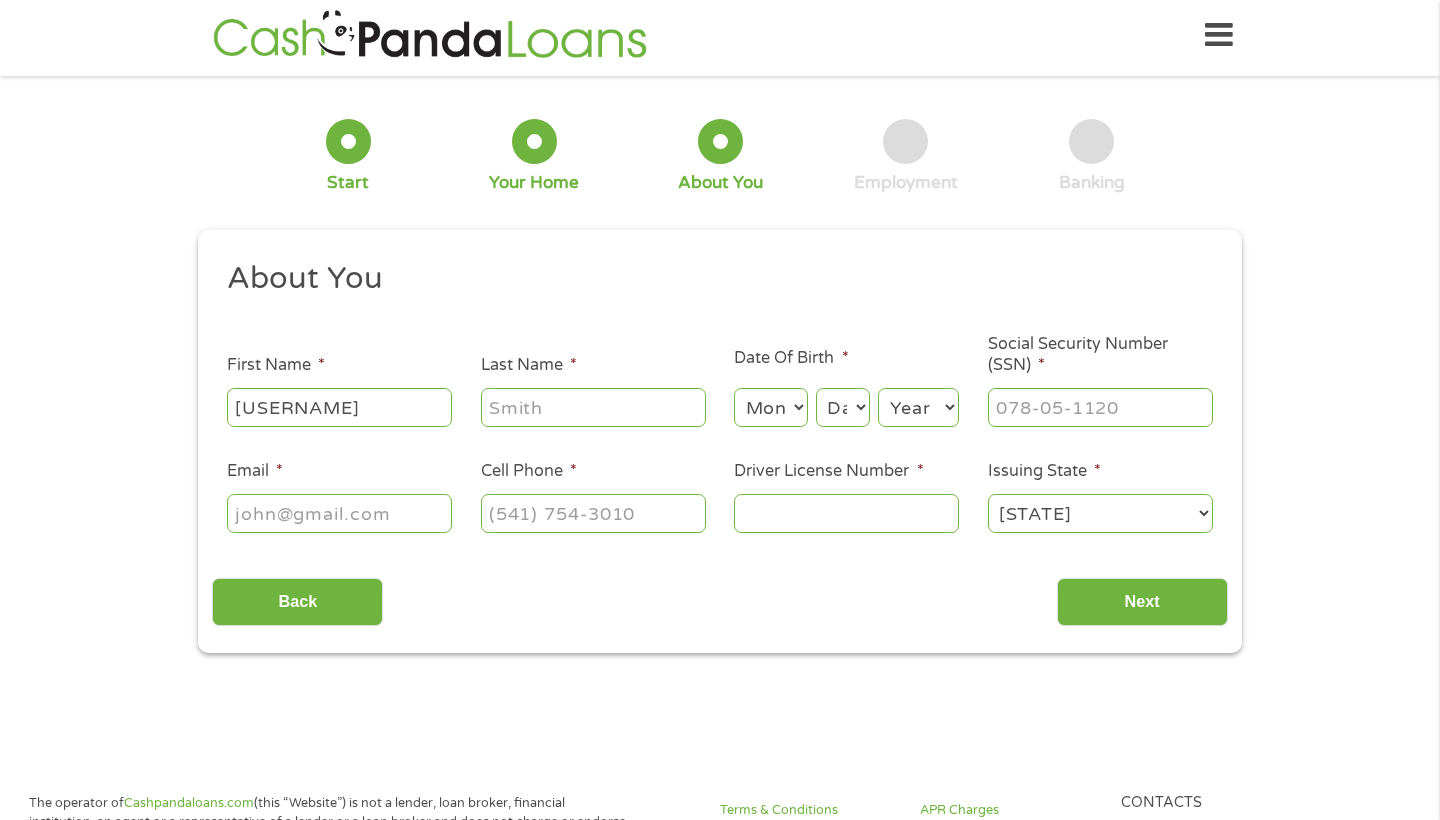 type on "[USERNAME]" 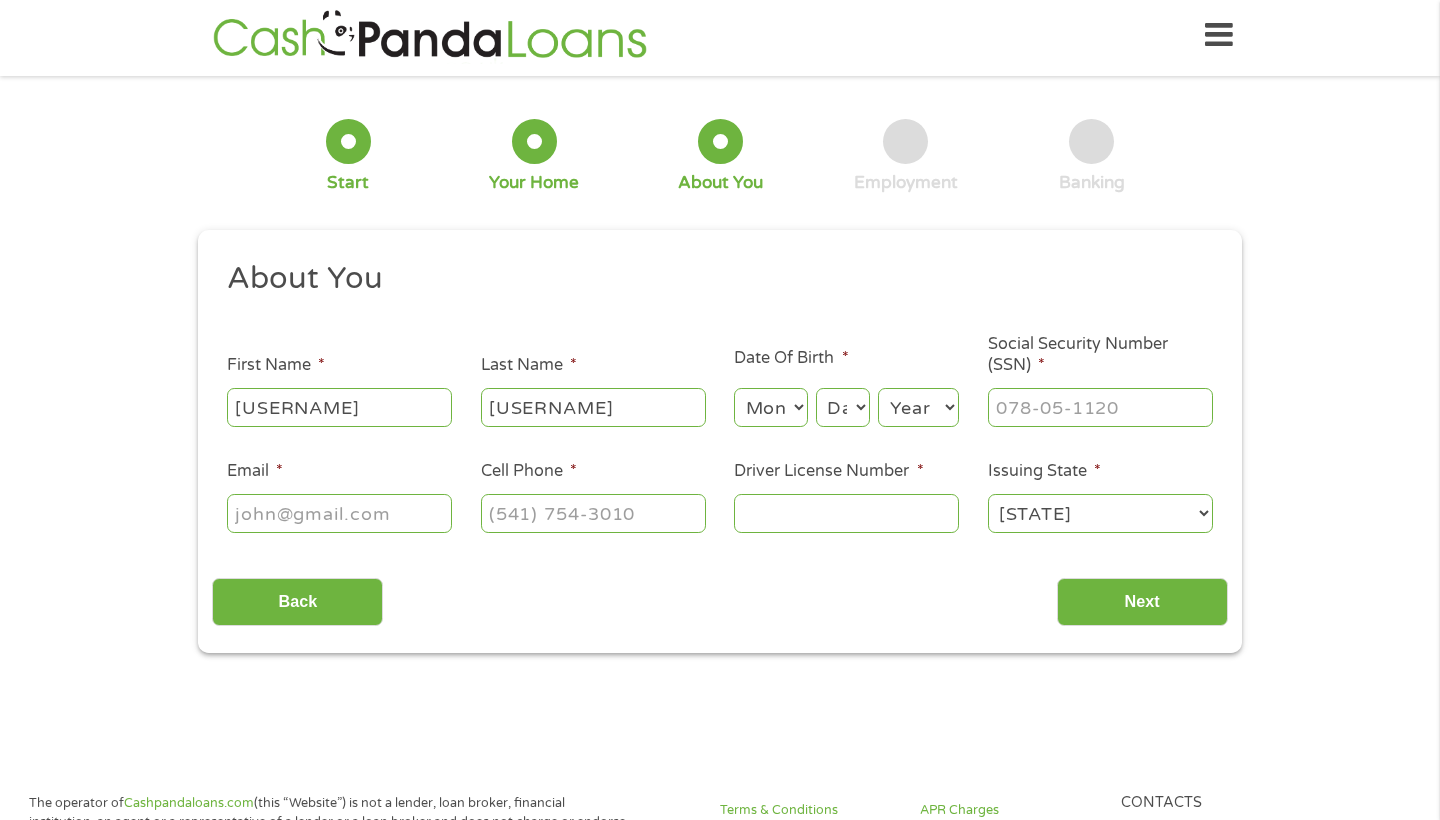type on "[USERNAME]" 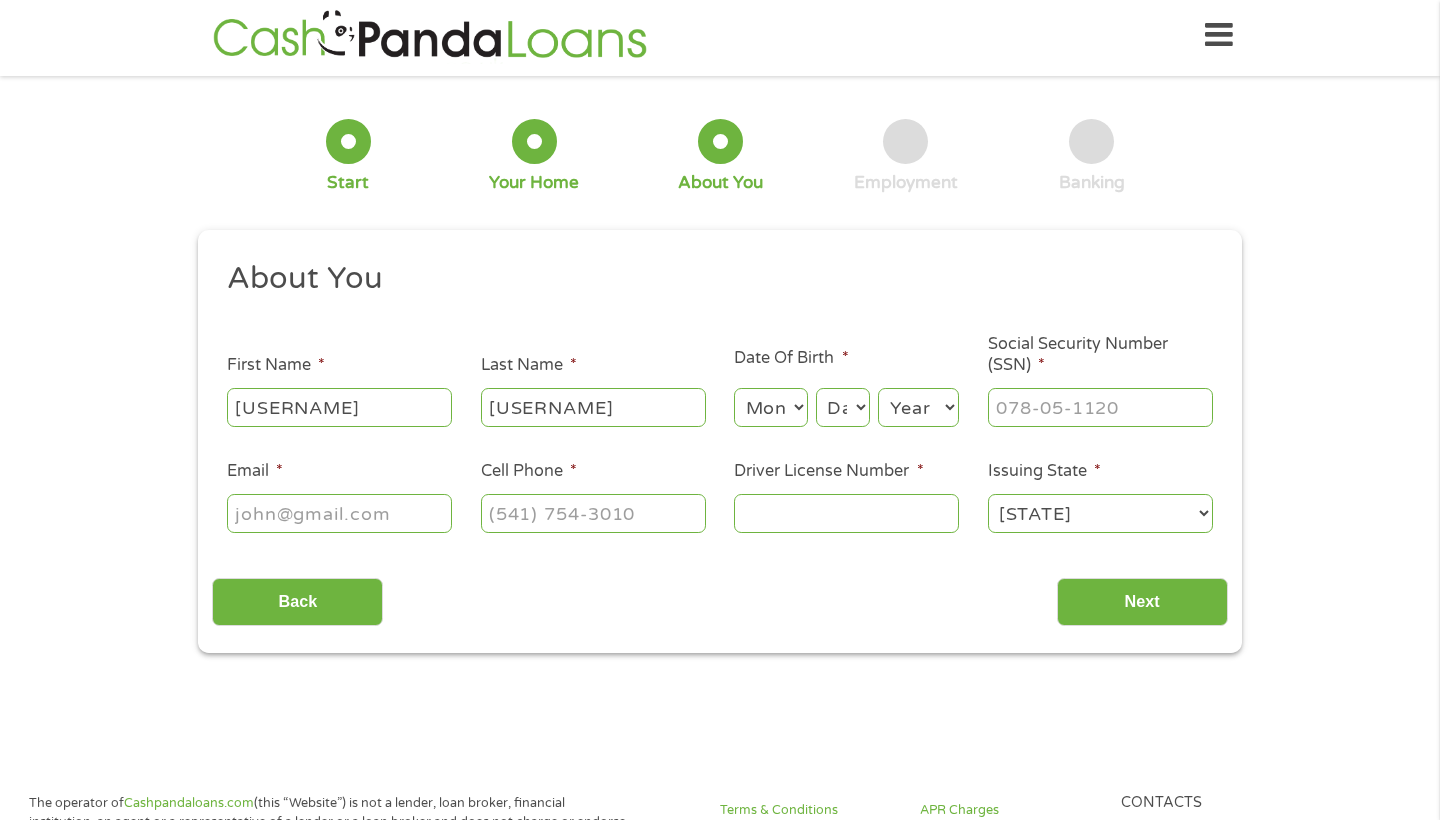 select on "9" 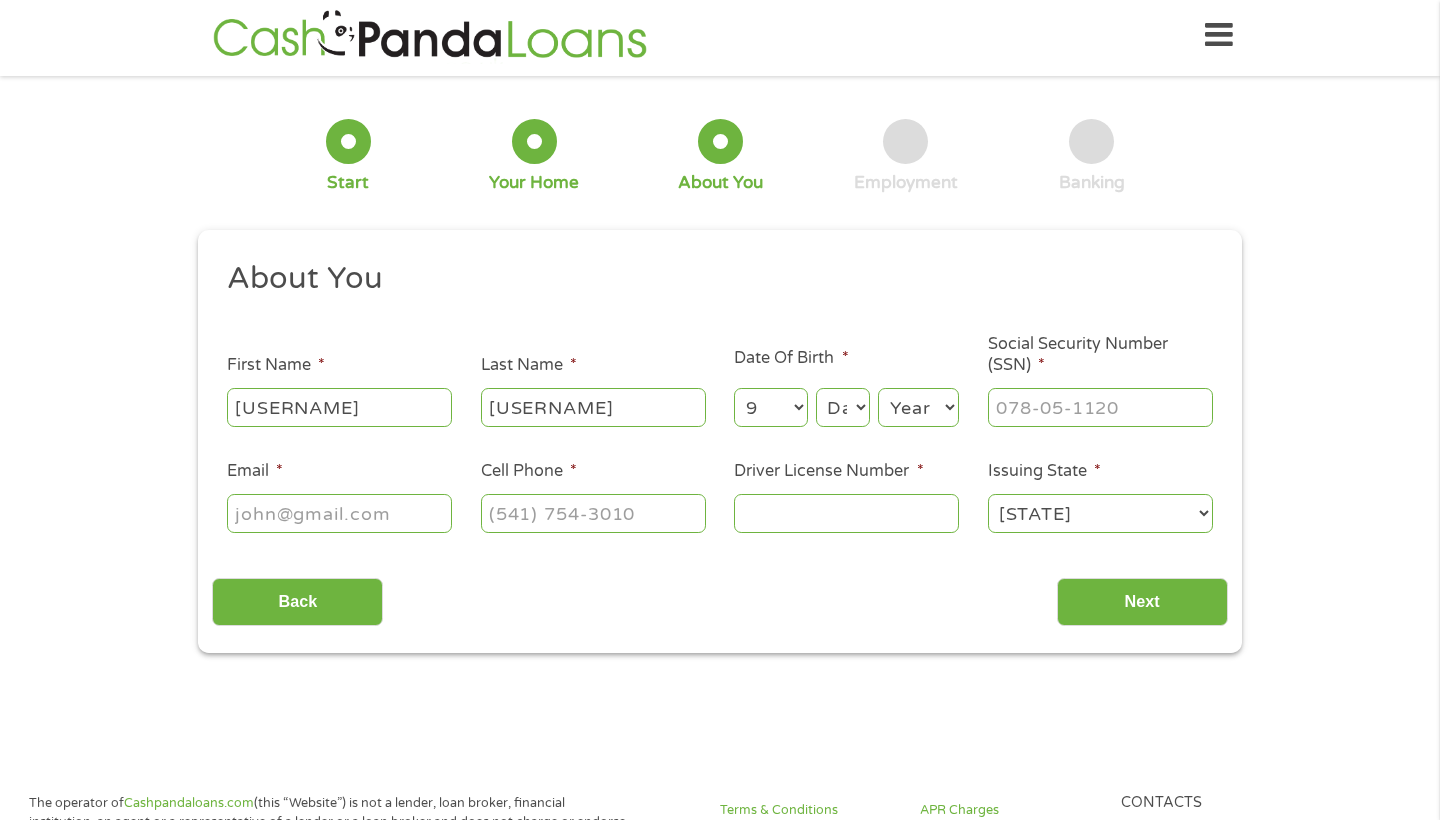 select on "17" 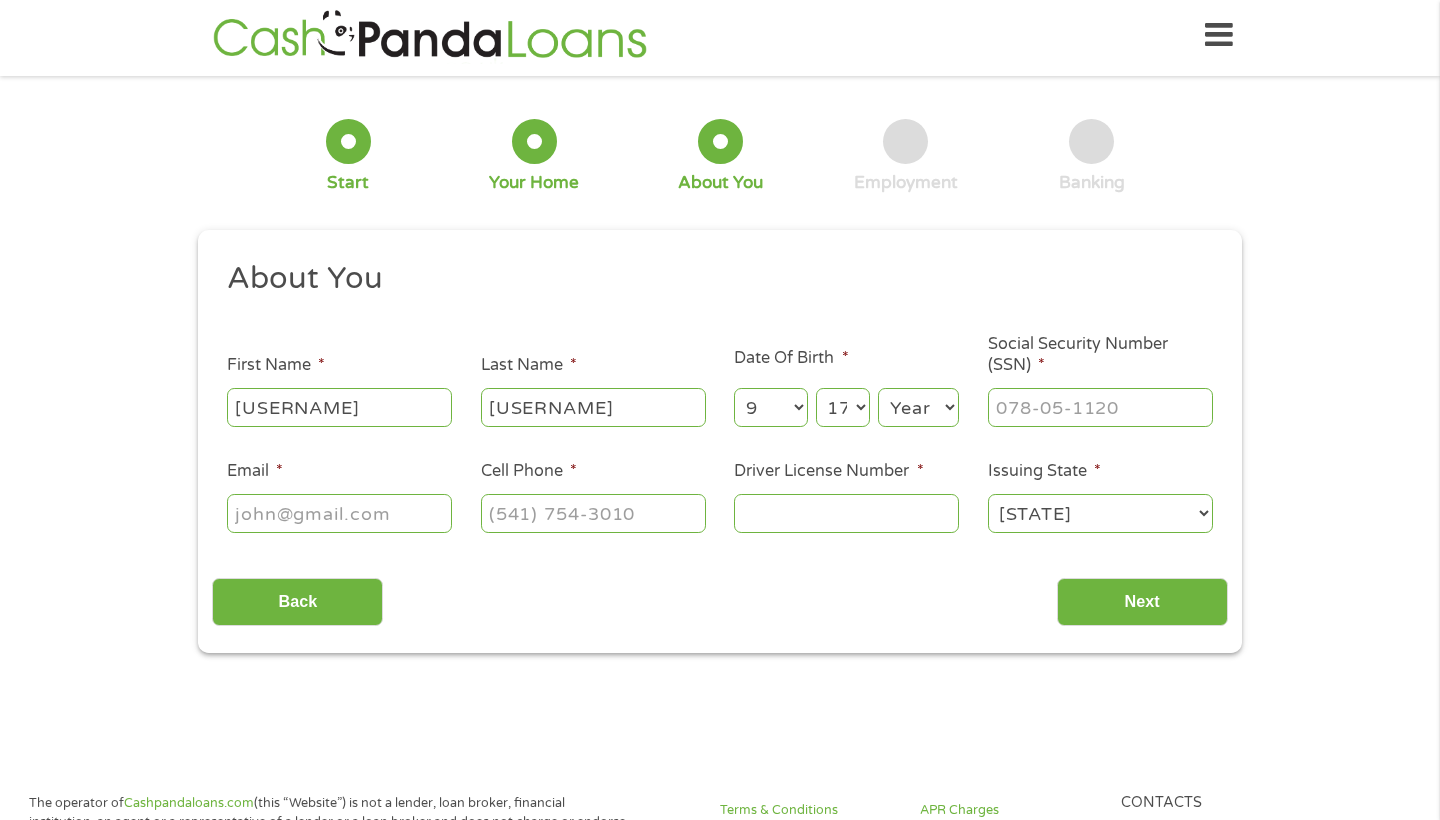 select on "1998" 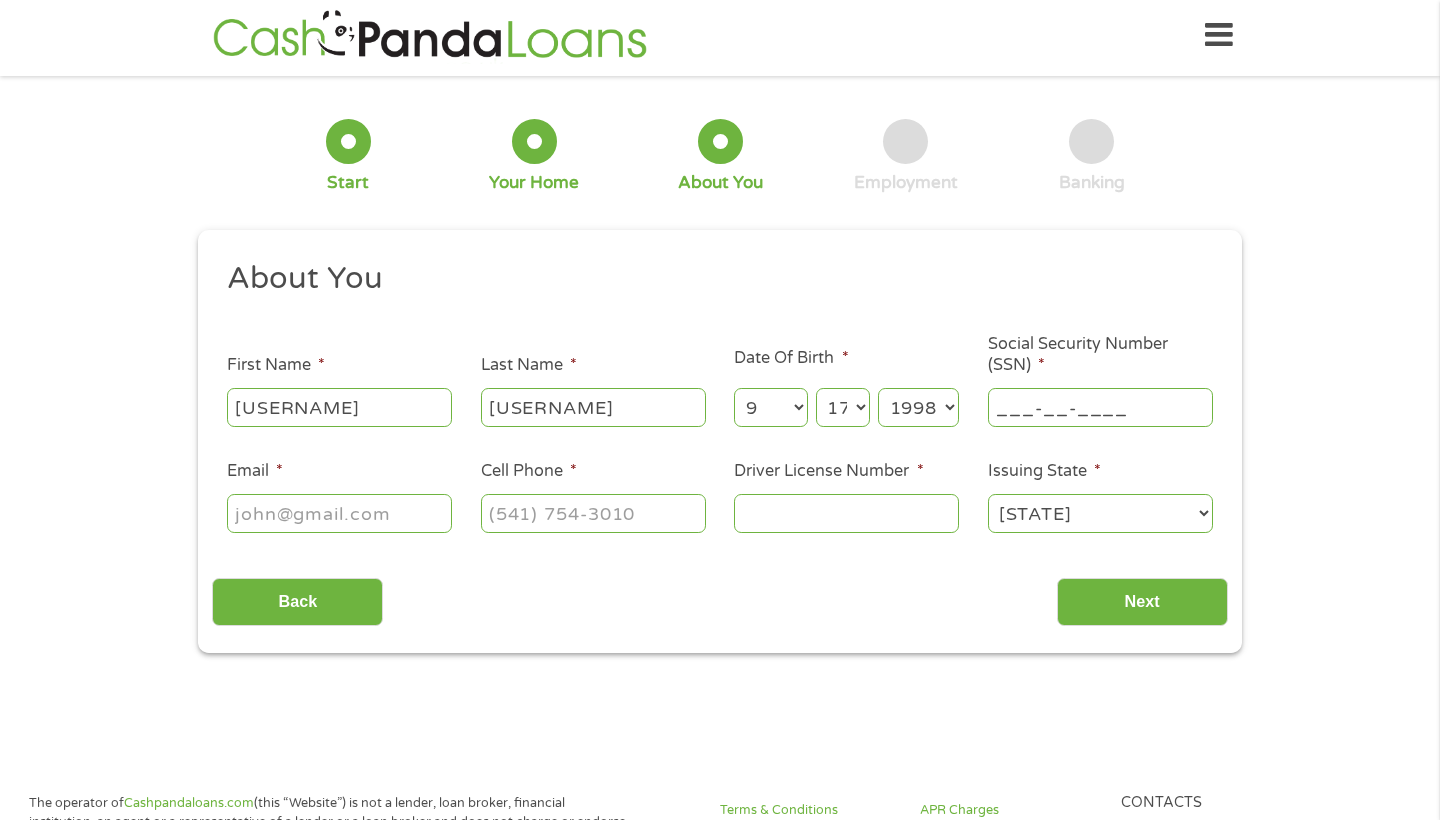 click on "___-__-____" at bounding box center (1100, 407) 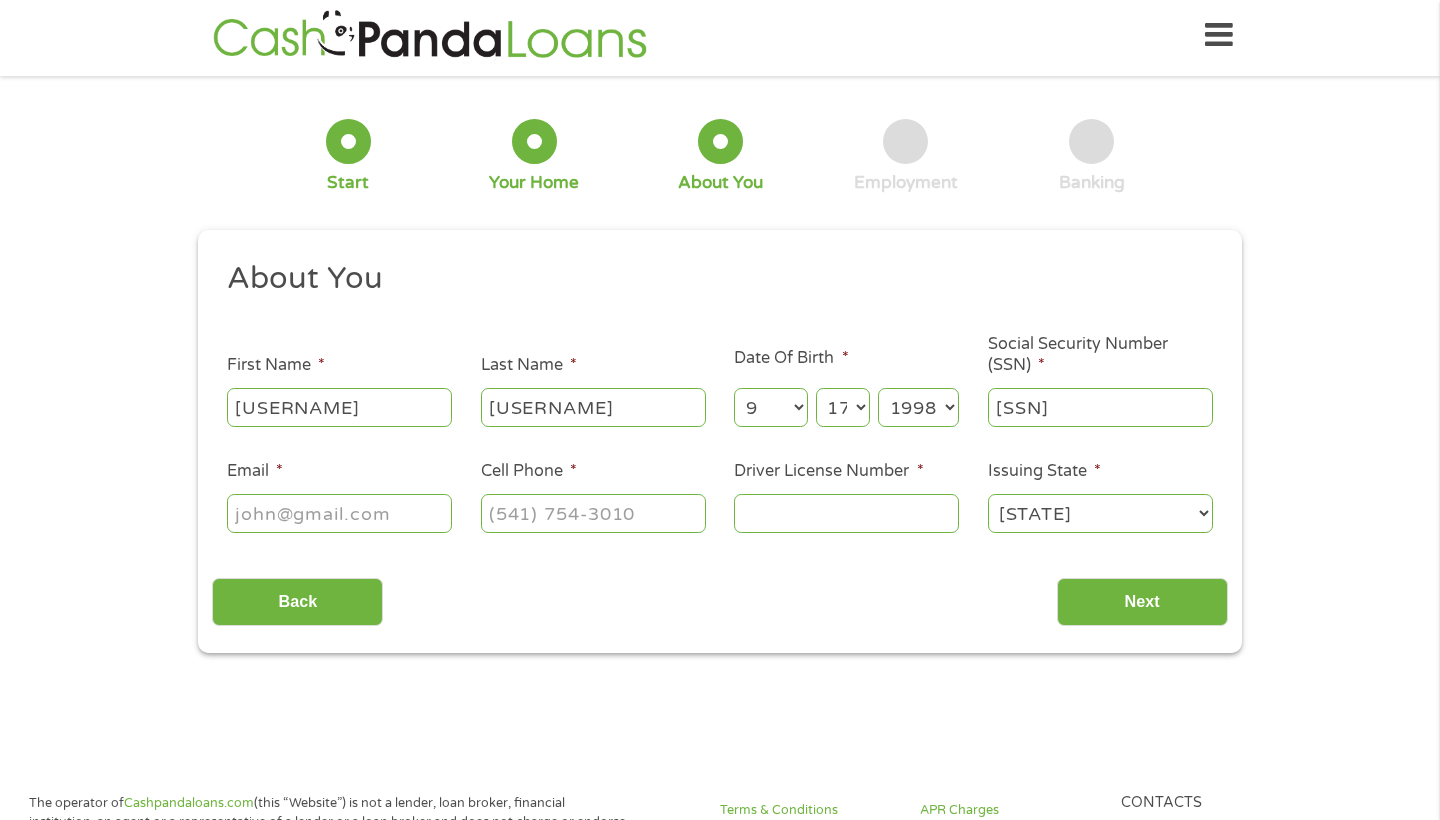 type on "[SSN]" 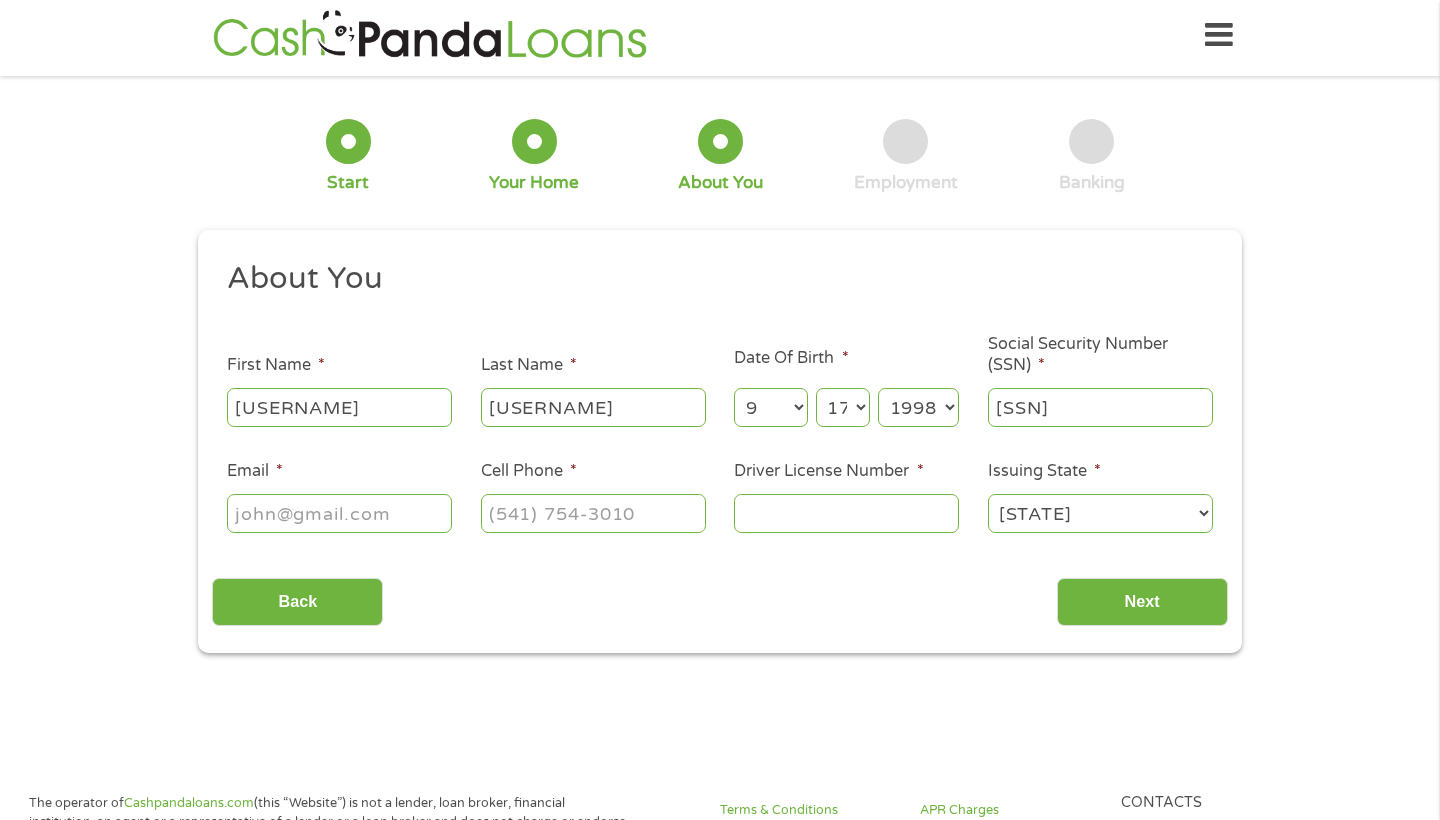 click on "Email *" at bounding box center [339, 513] 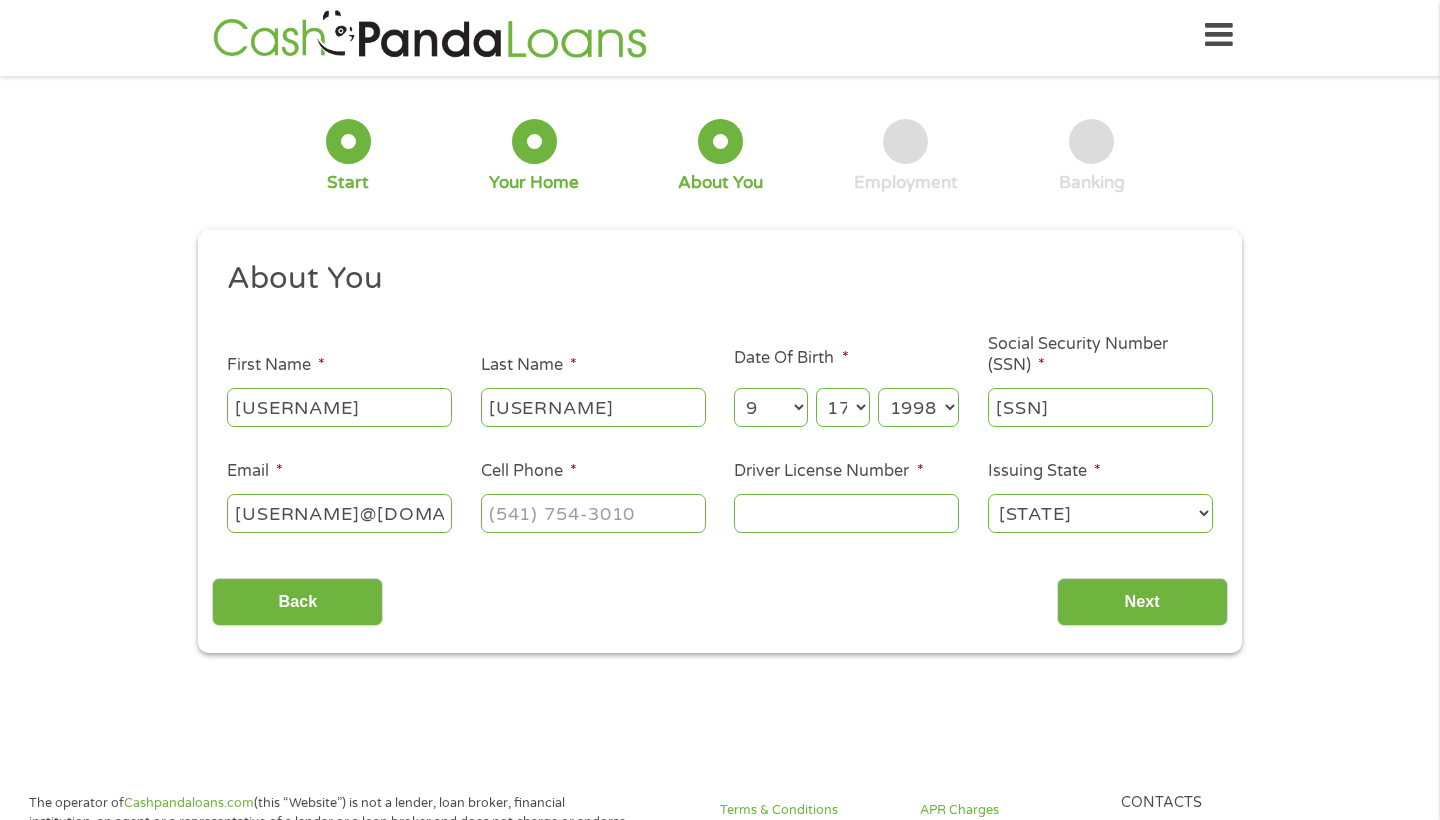 type on "[USERNAME]@[DOMAIN]" 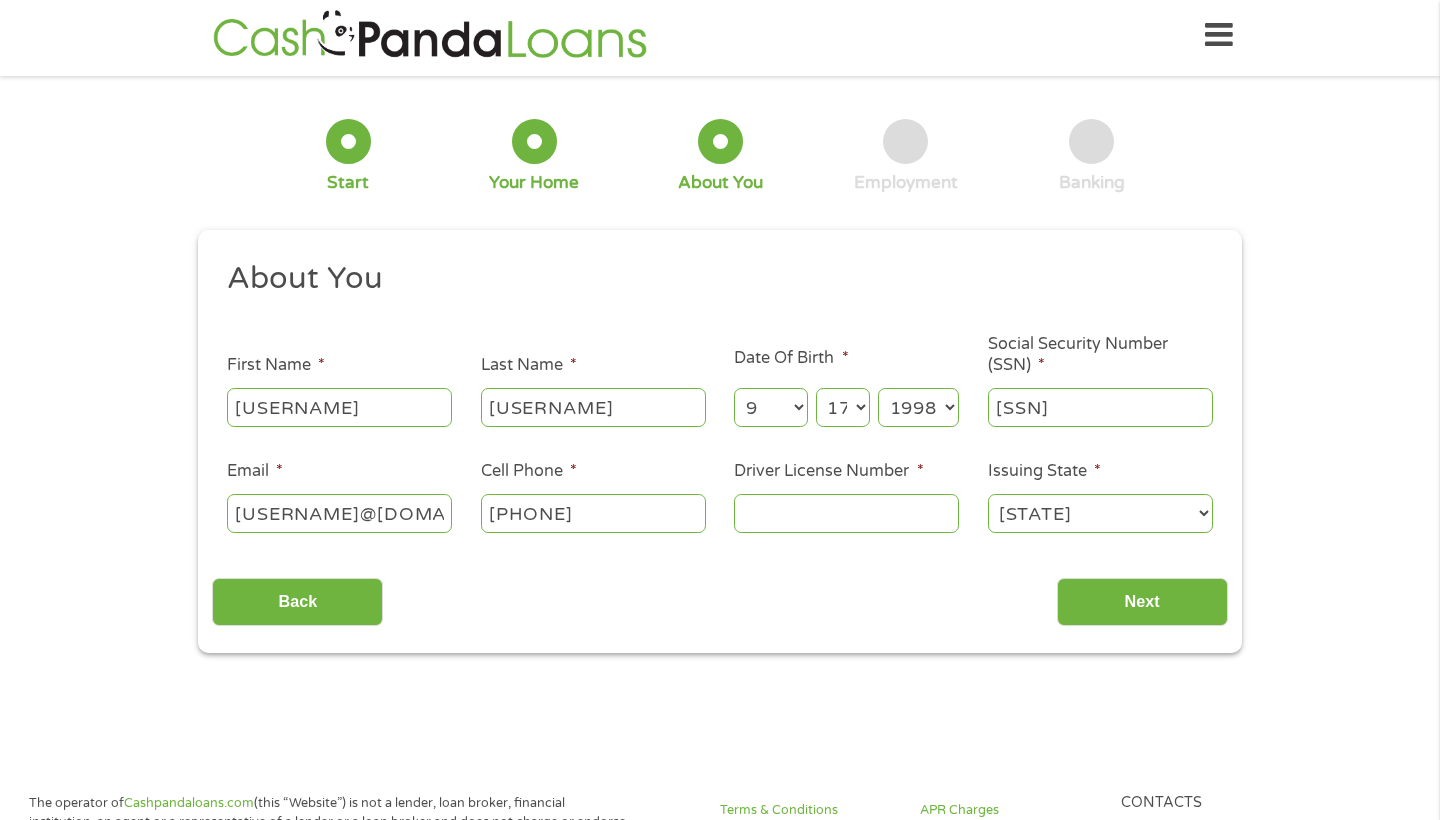 type on "[PHONE]" 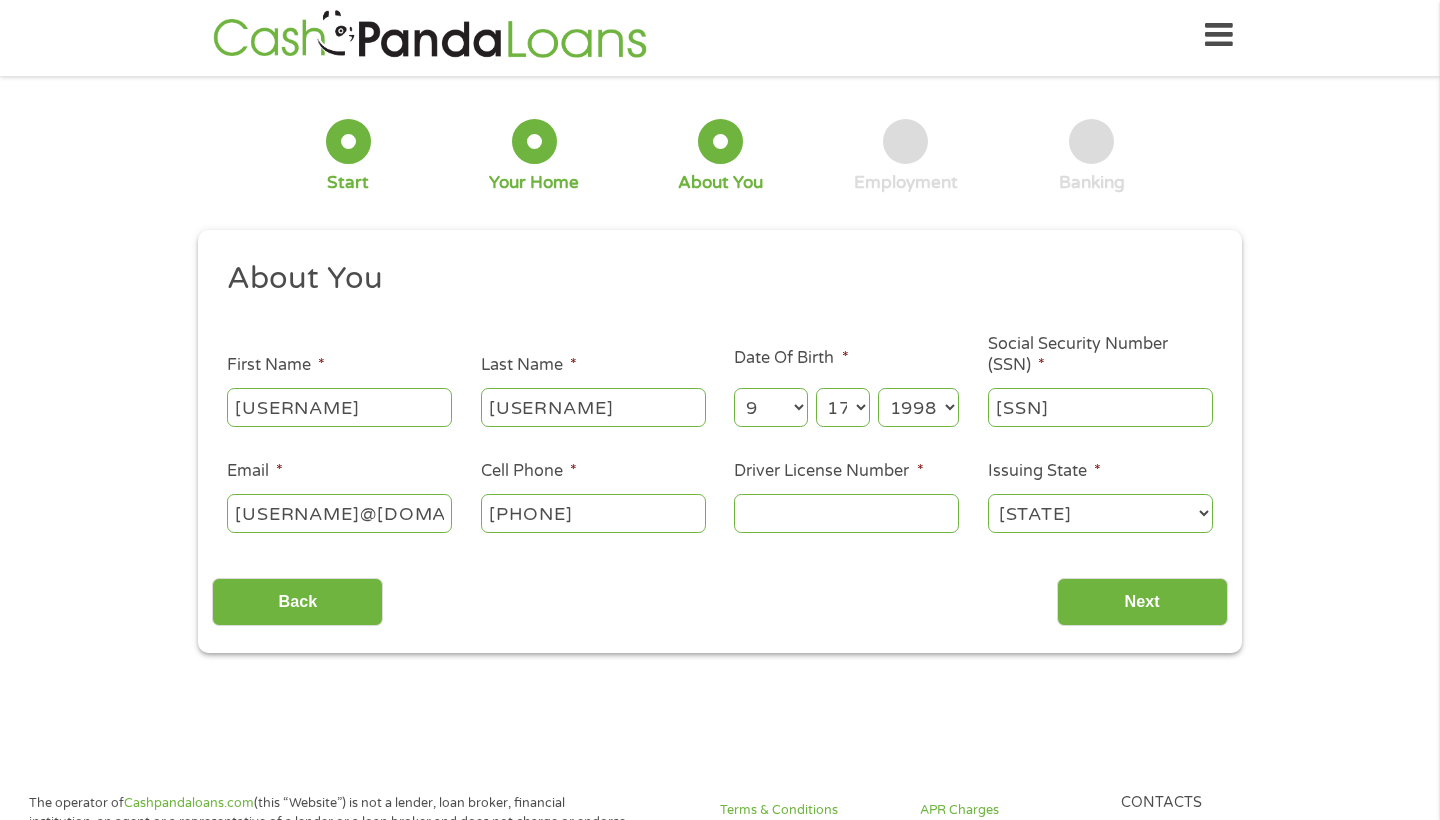 click on "Driver License Number *" at bounding box center (846, 513) 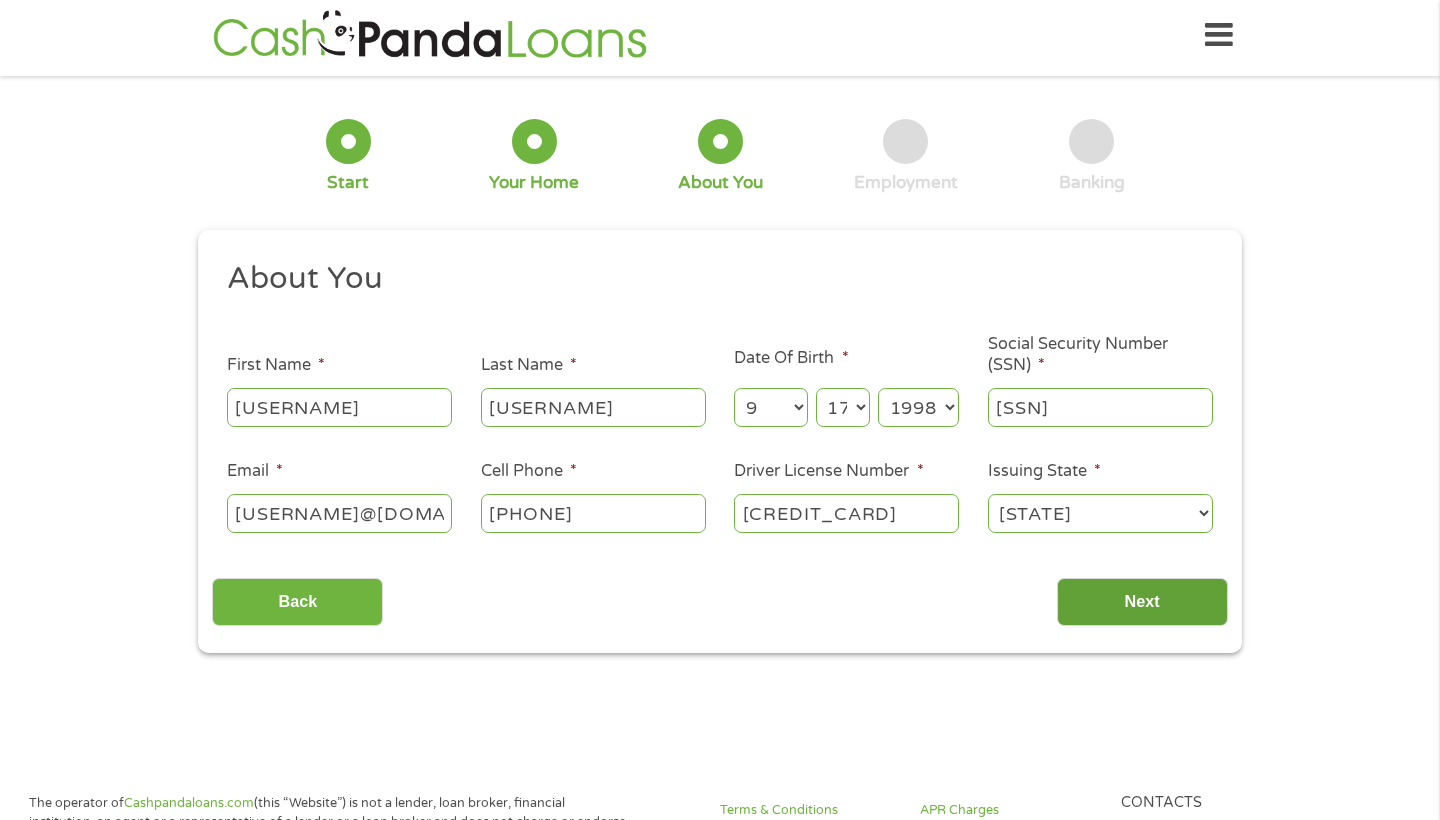 type on "[CREDIT_CARD]" 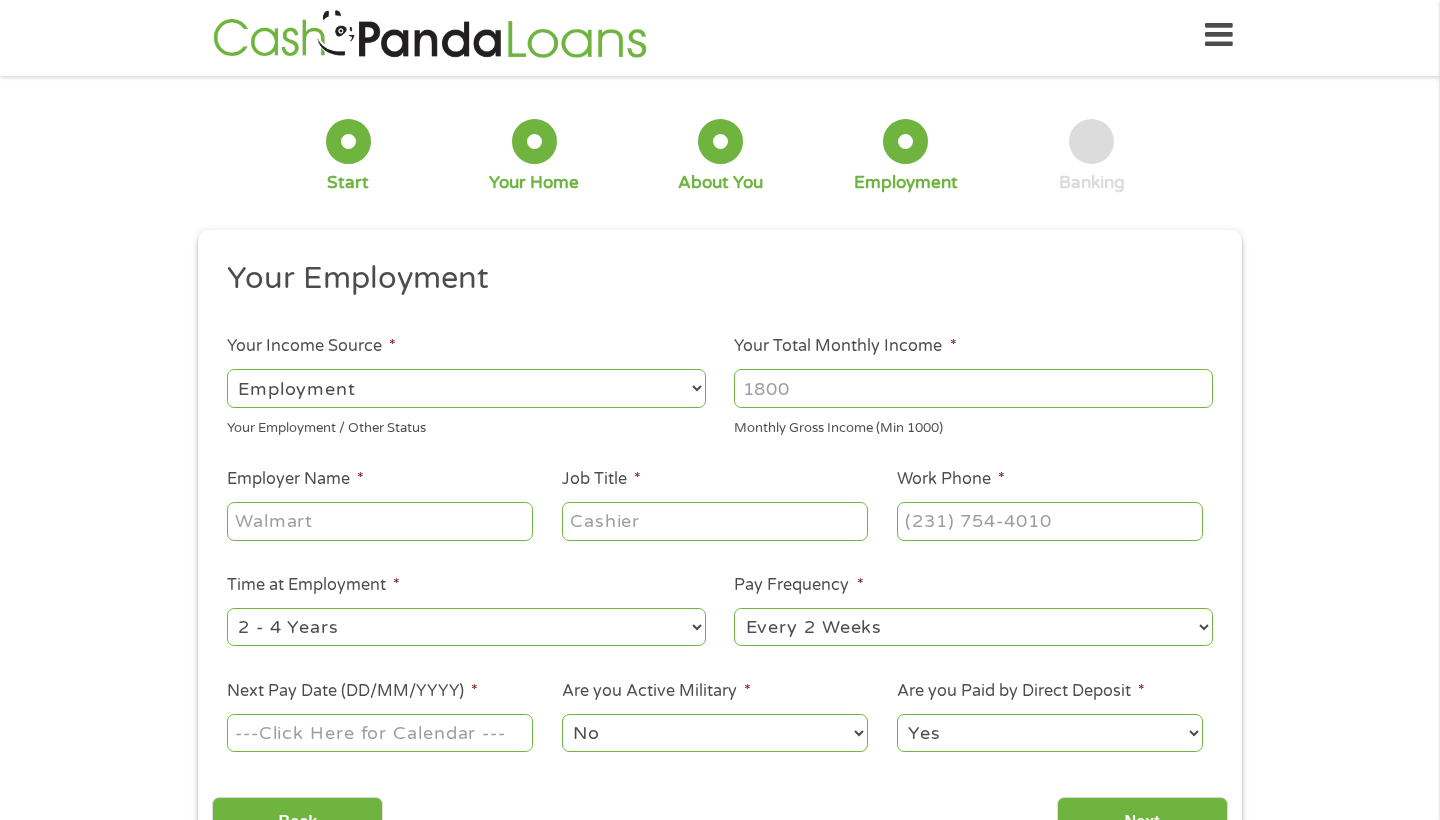 scroll, scrollTop: 8, scrollLeft: 0, axis: vertical 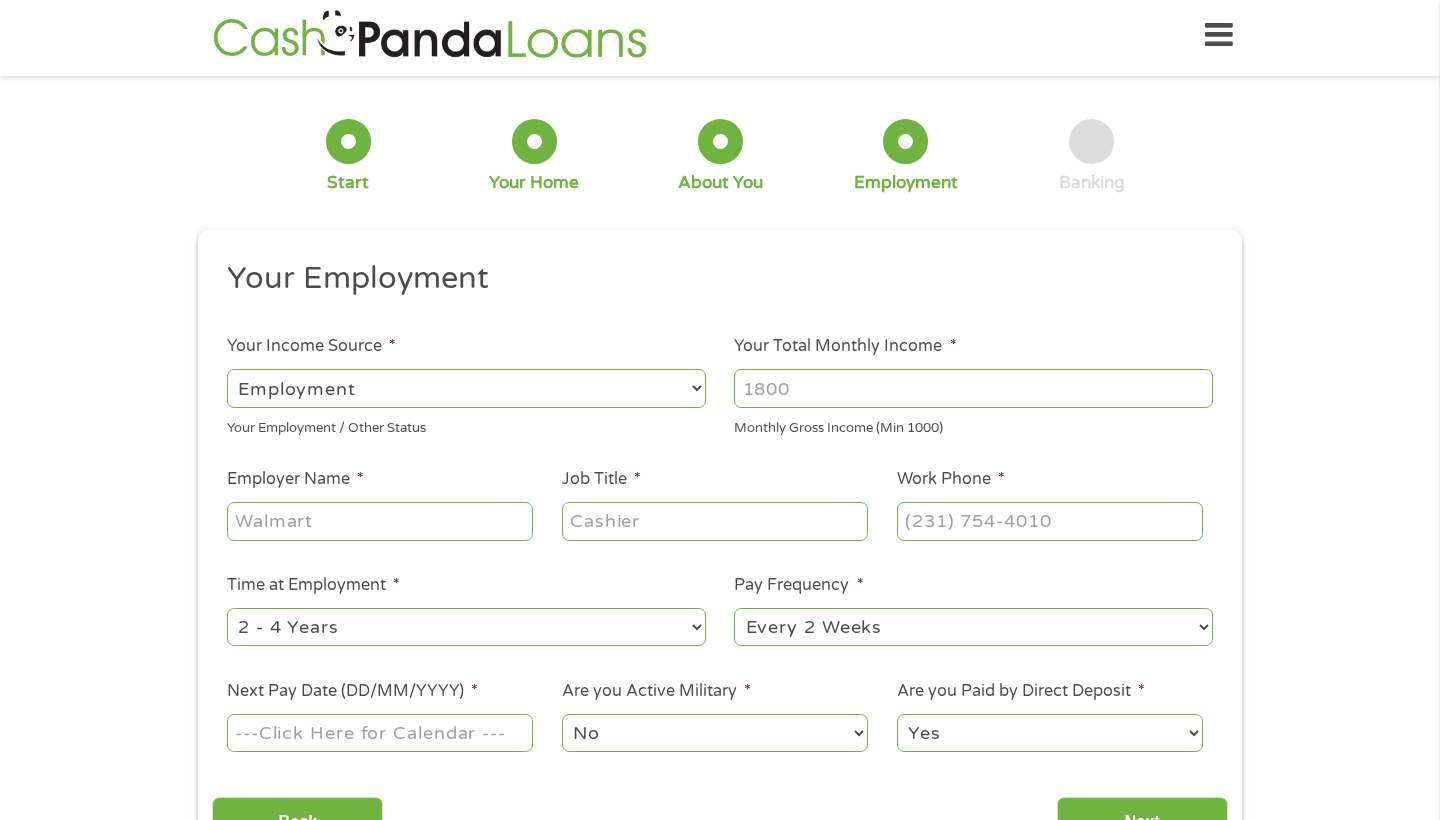 click on "Your Total Monthly Income *" at bounding box center [973, 388] 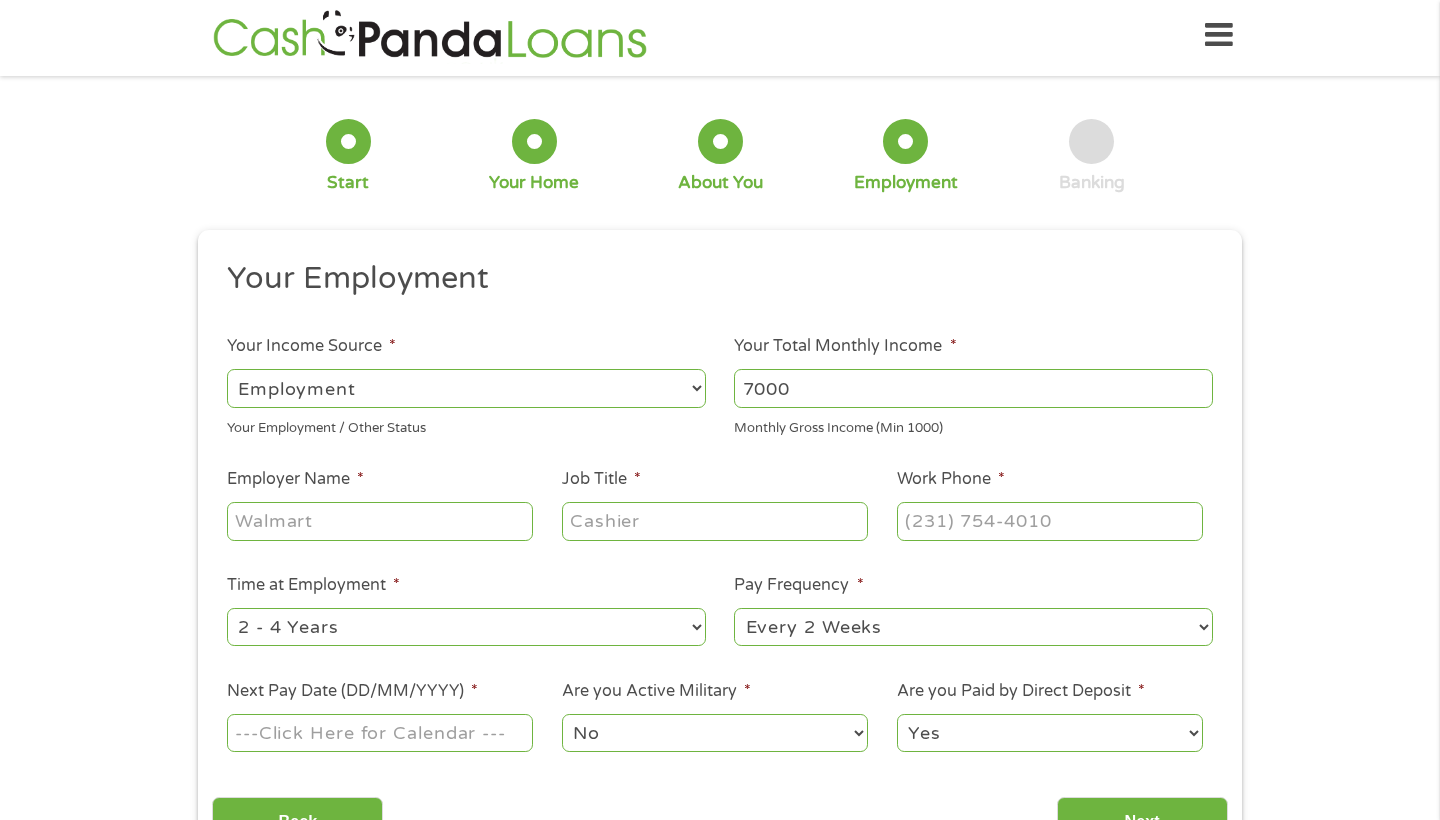 type on "7000" 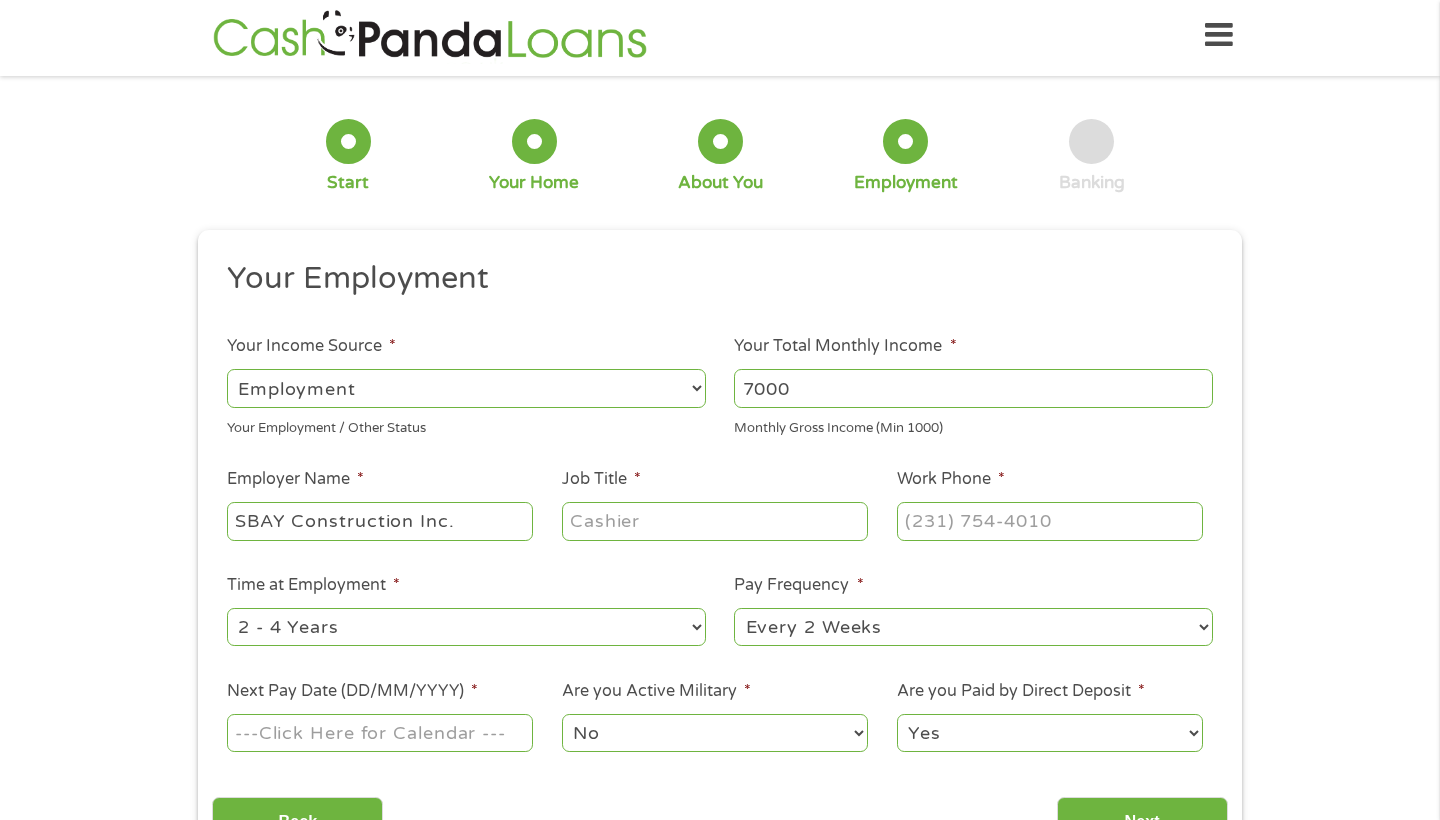 type on "SBAY Construction Inc." 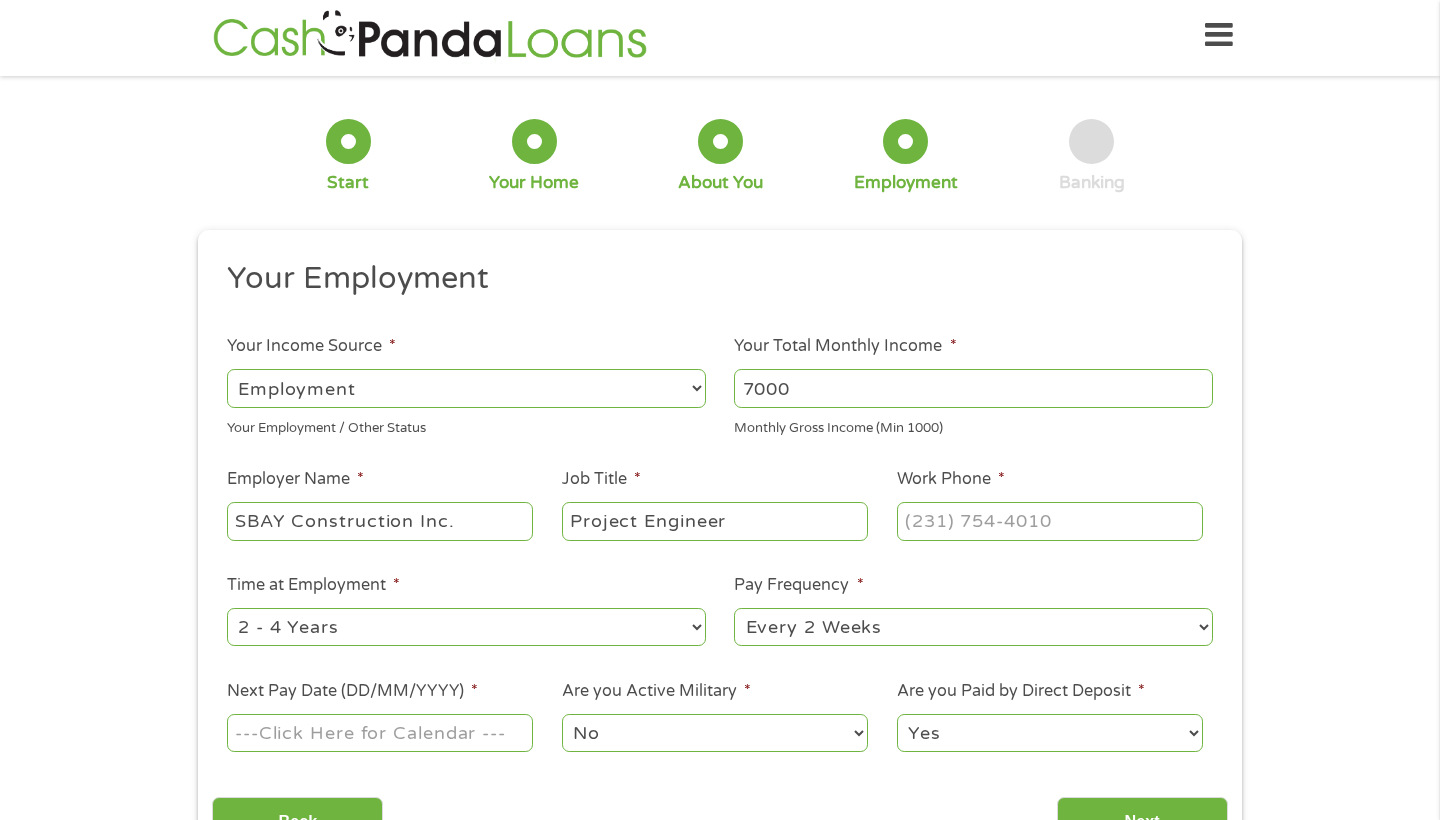 type on "Project Engineer" 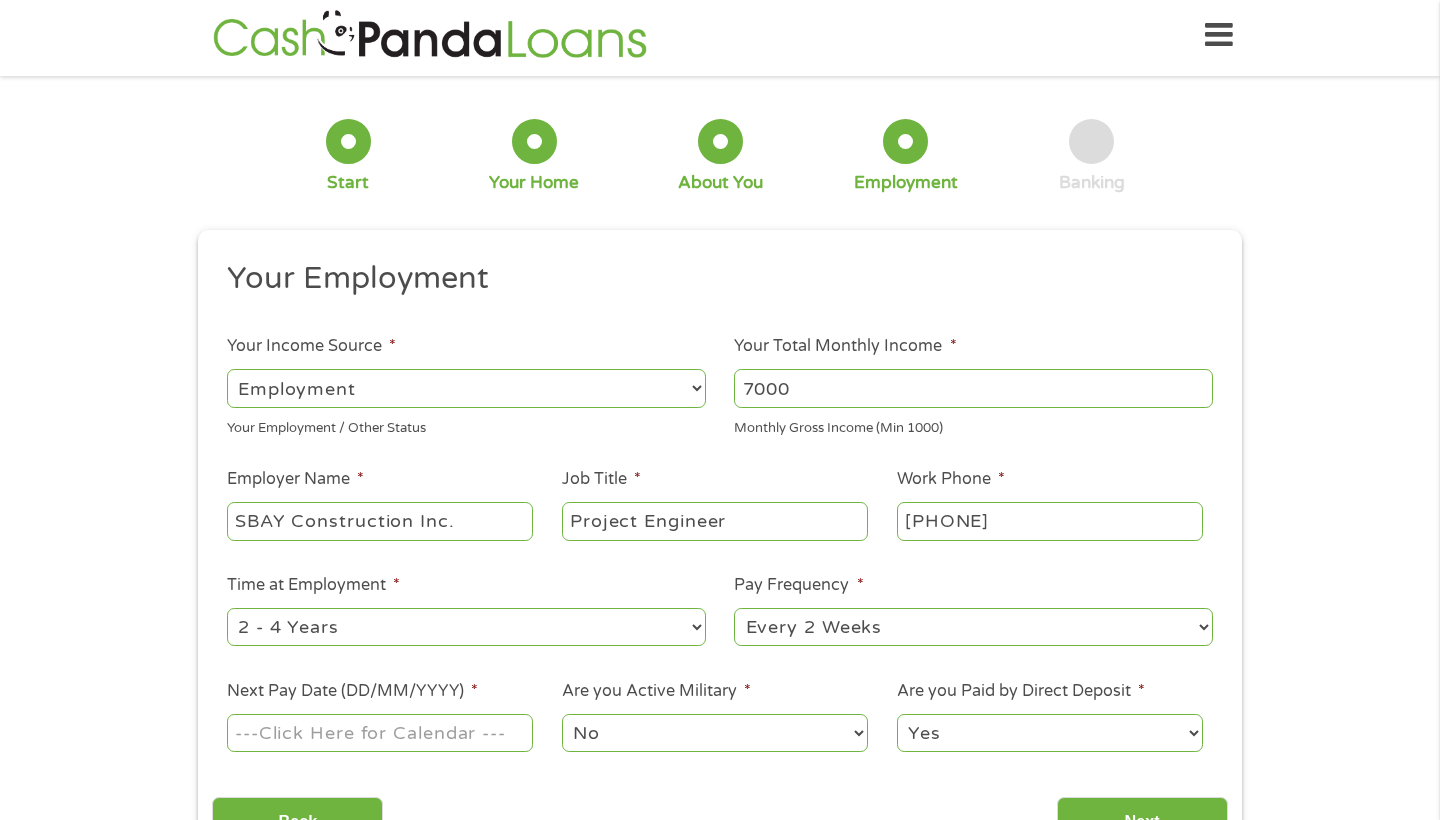 type on "[PHONE]" 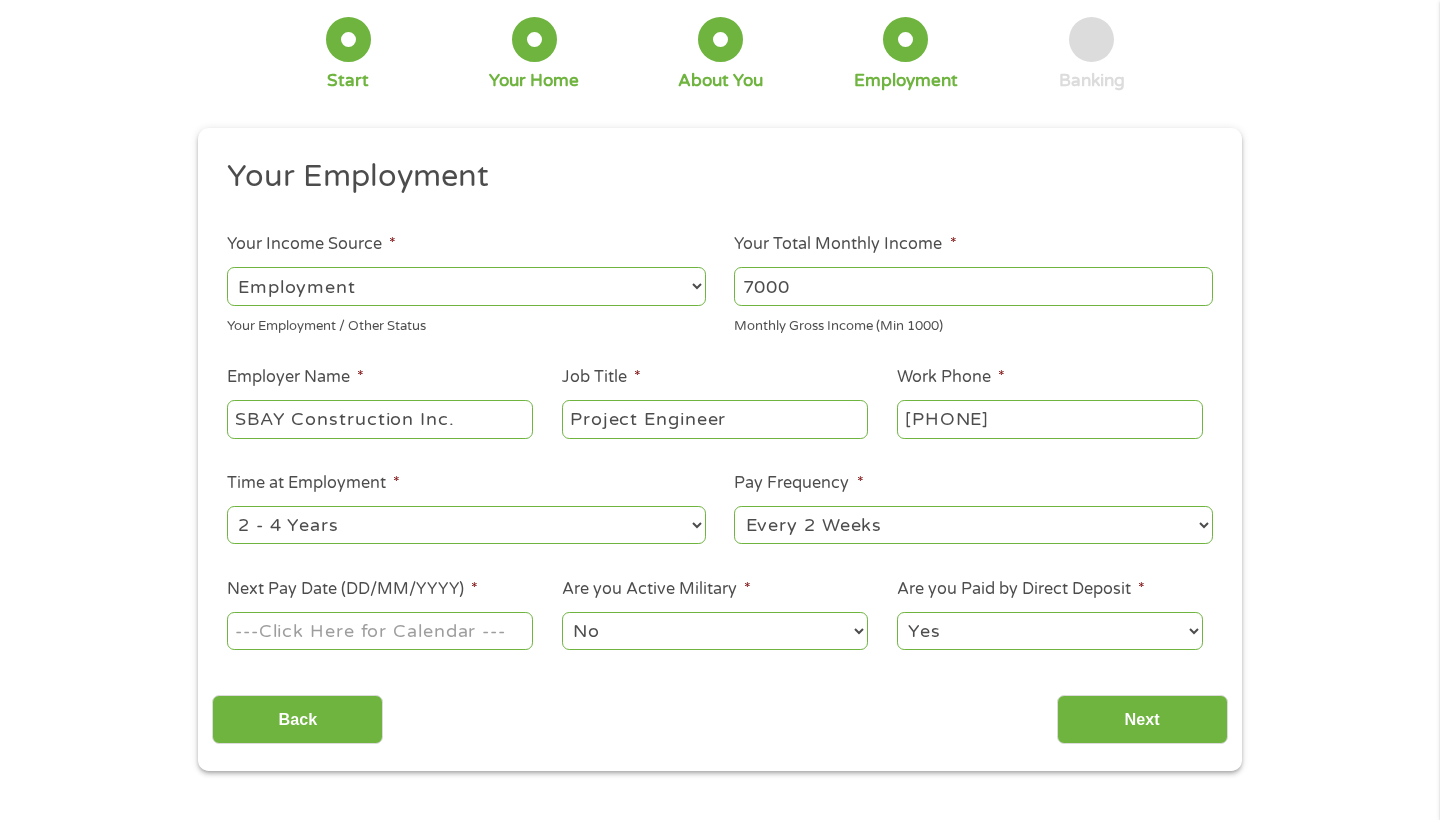 scroll, scrollTop: 122, scrollLeft: 0, axis: vertical 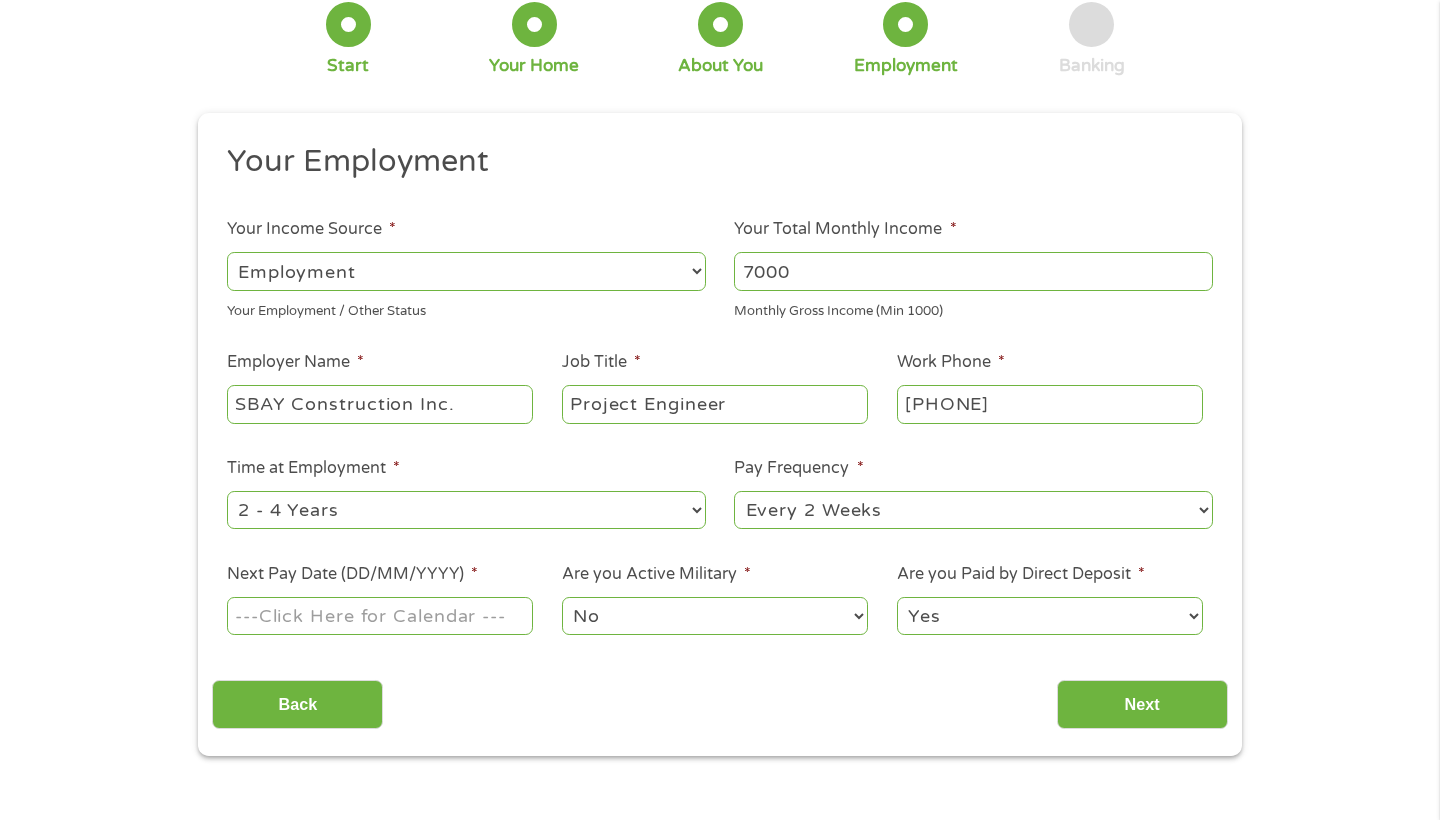 select on "24months" 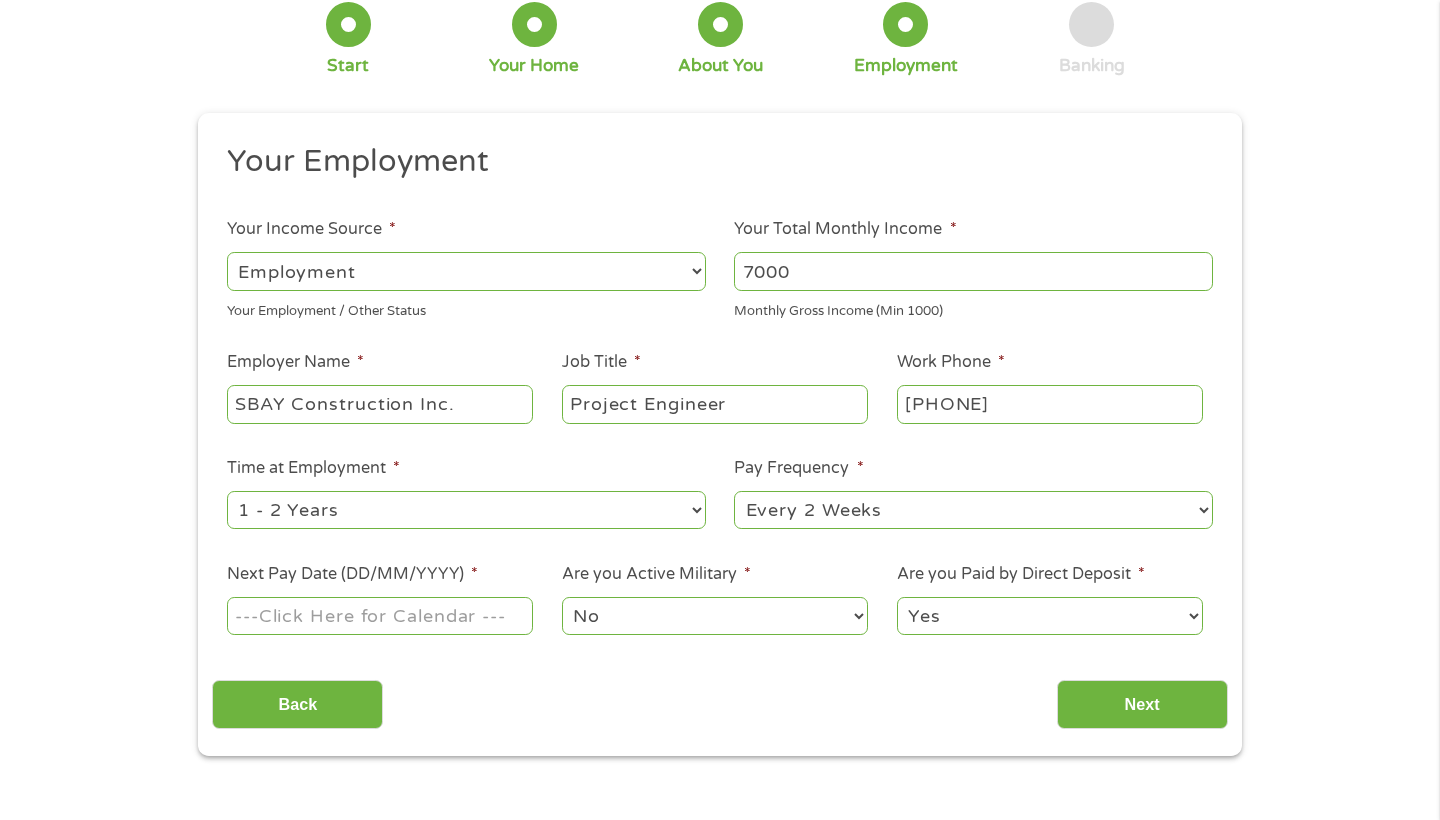 select on "semimonthly" 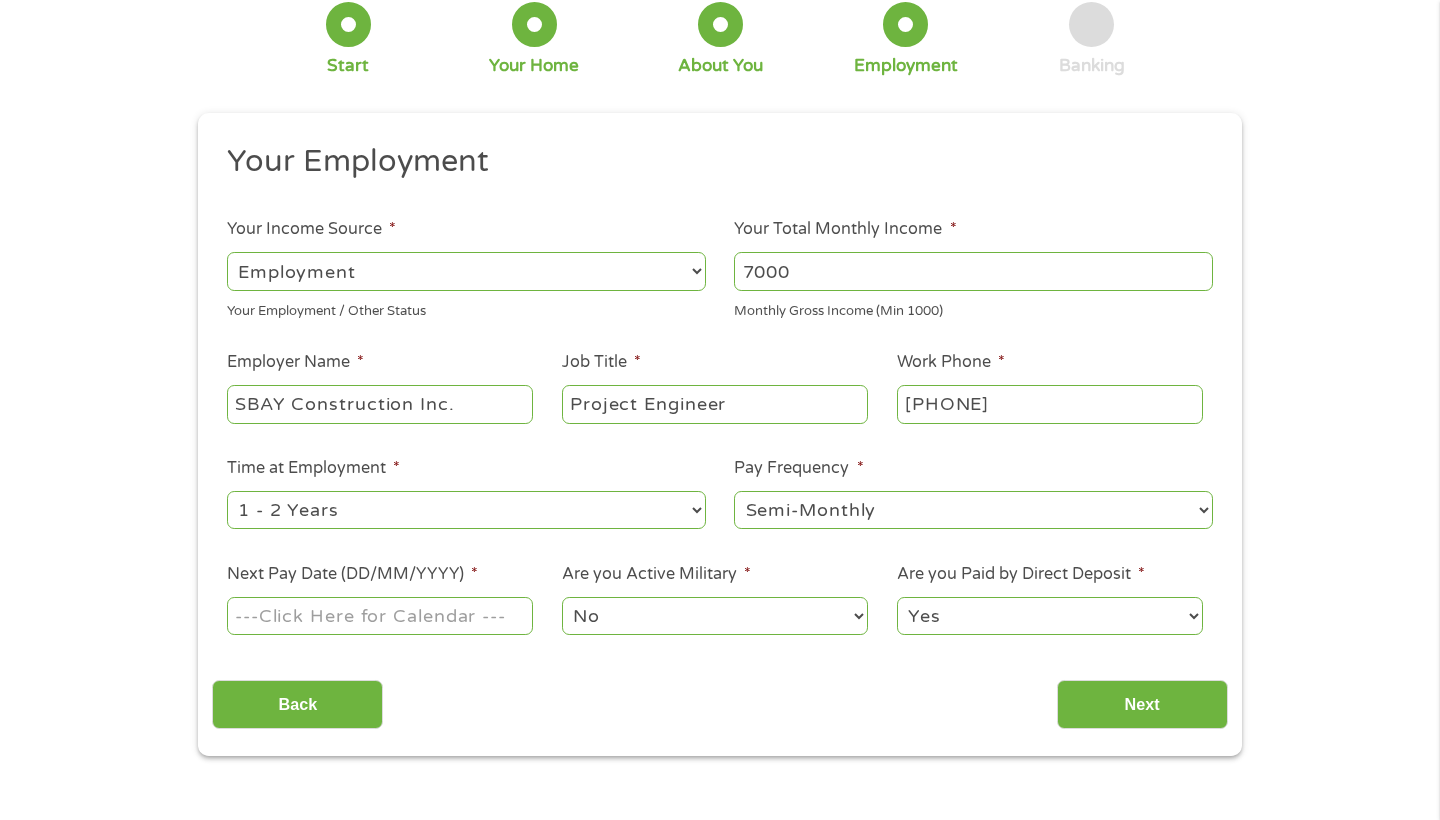 click on "Next Pay Date (DD/MM/YYYY) *" at bounding box center [380, 616] 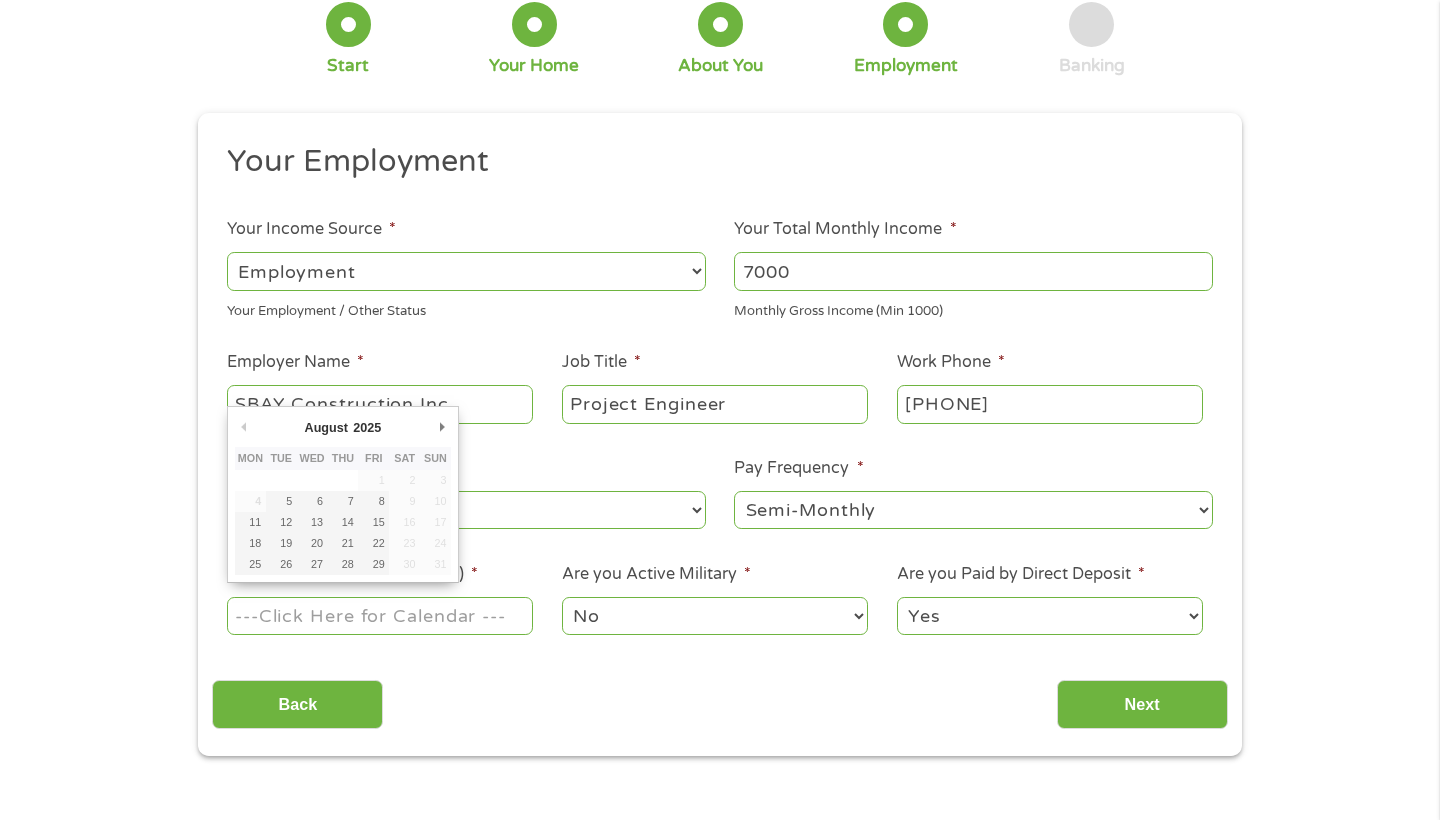 click on "Back   Next" at bounding box center (719, 697) 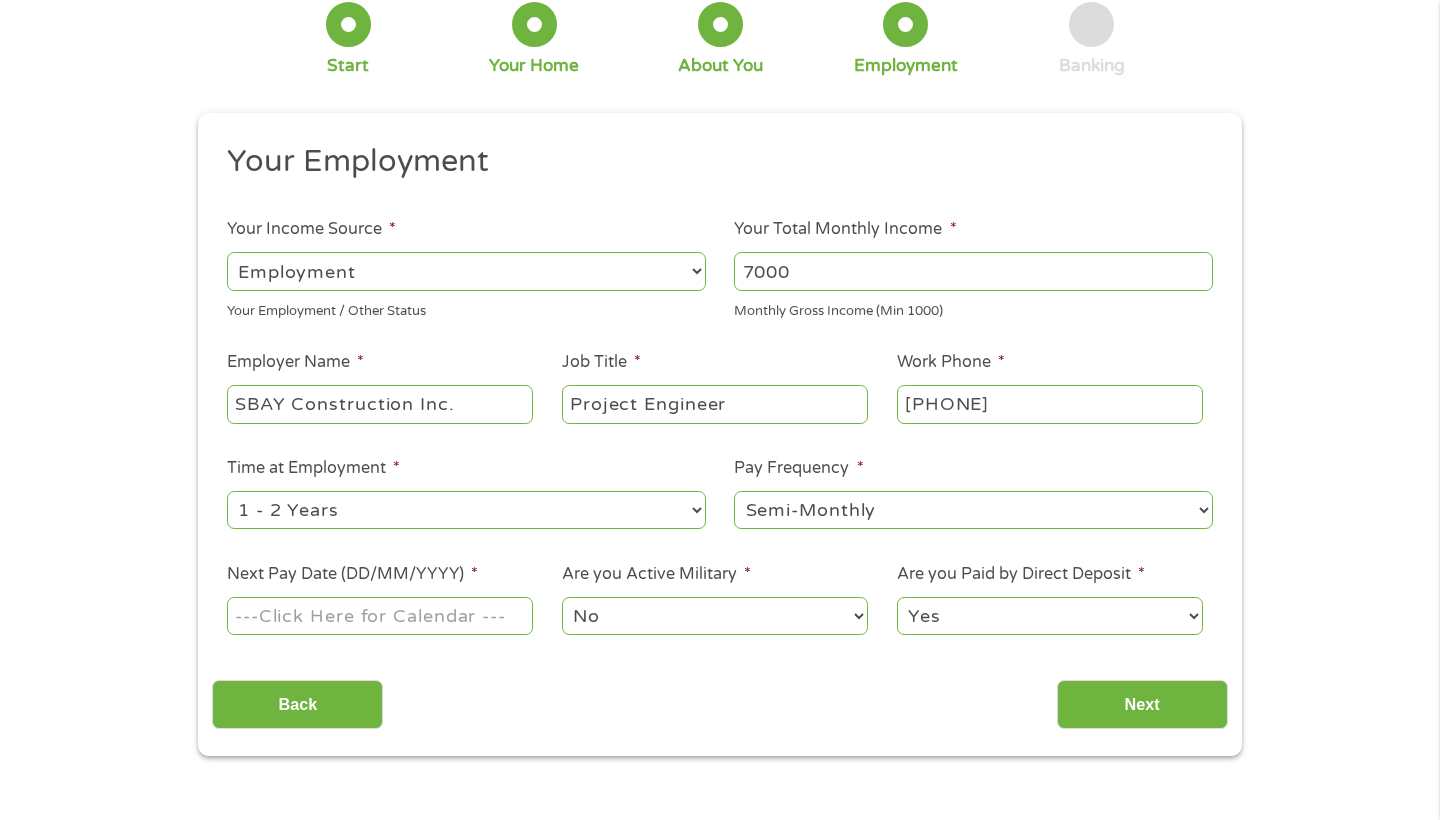 click on "Next Pay Date (DD/MM/YYYY) *" at bounding box center [380, 616] 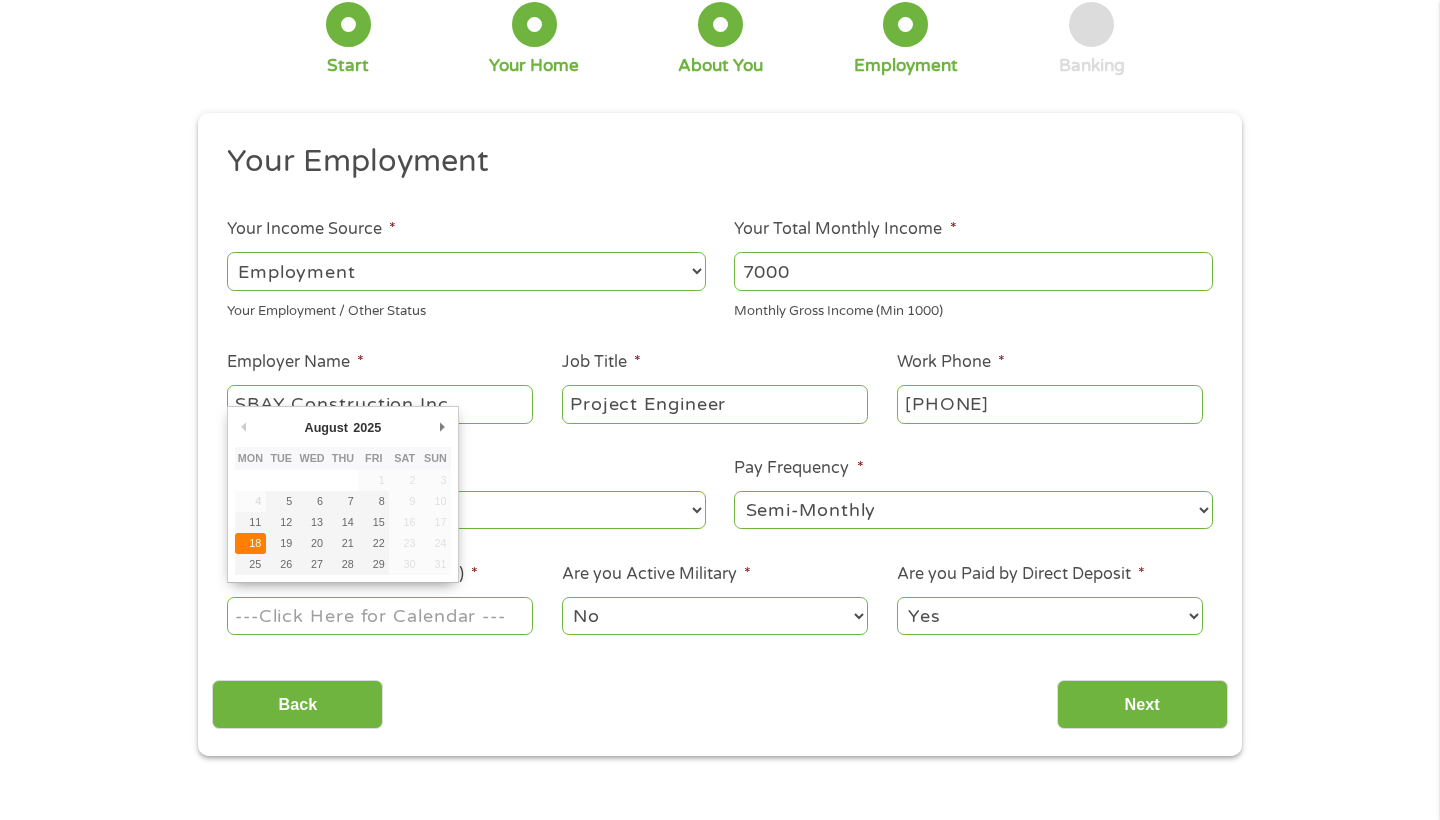 type on "[DATE]" 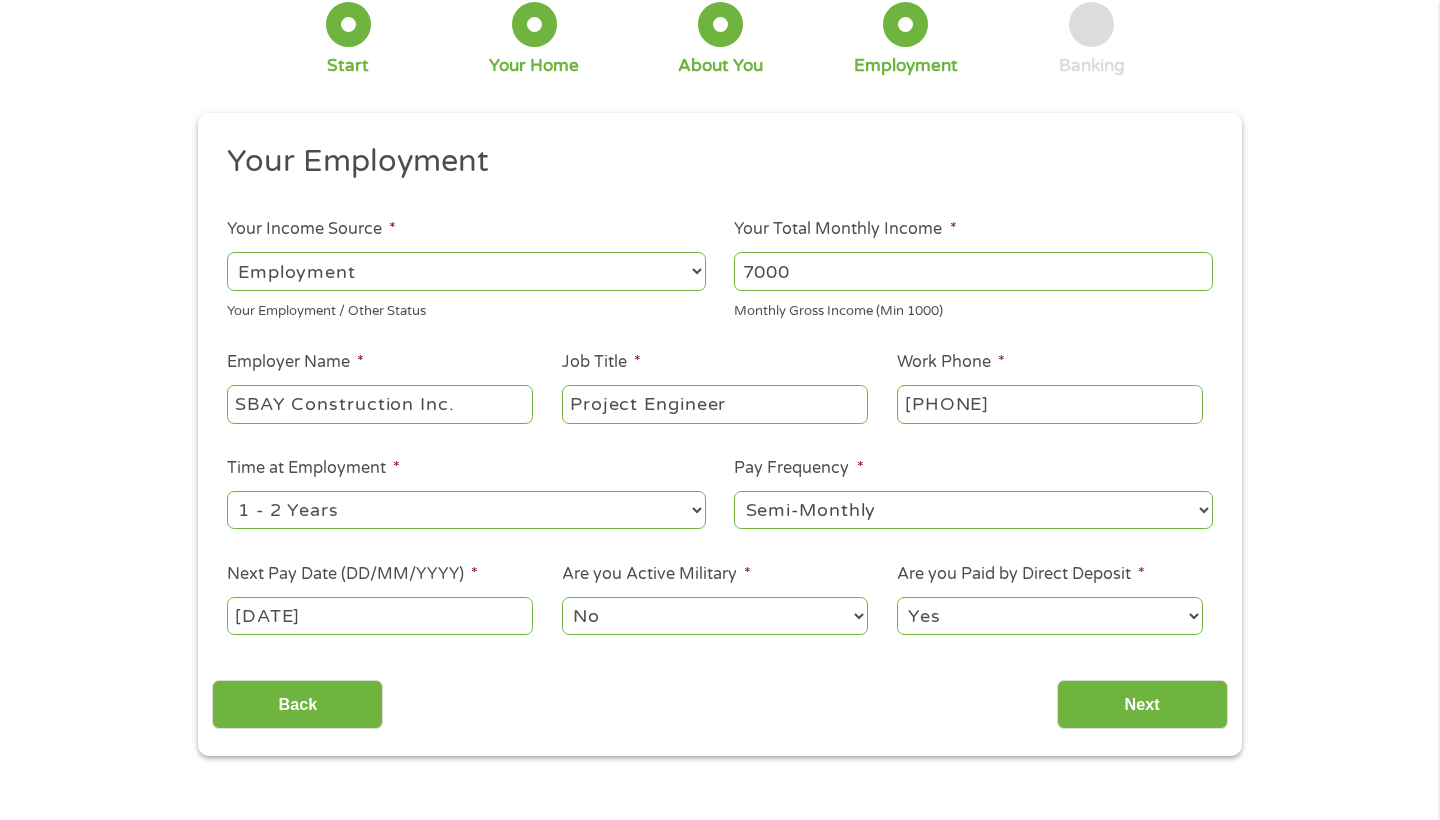 select on "0" 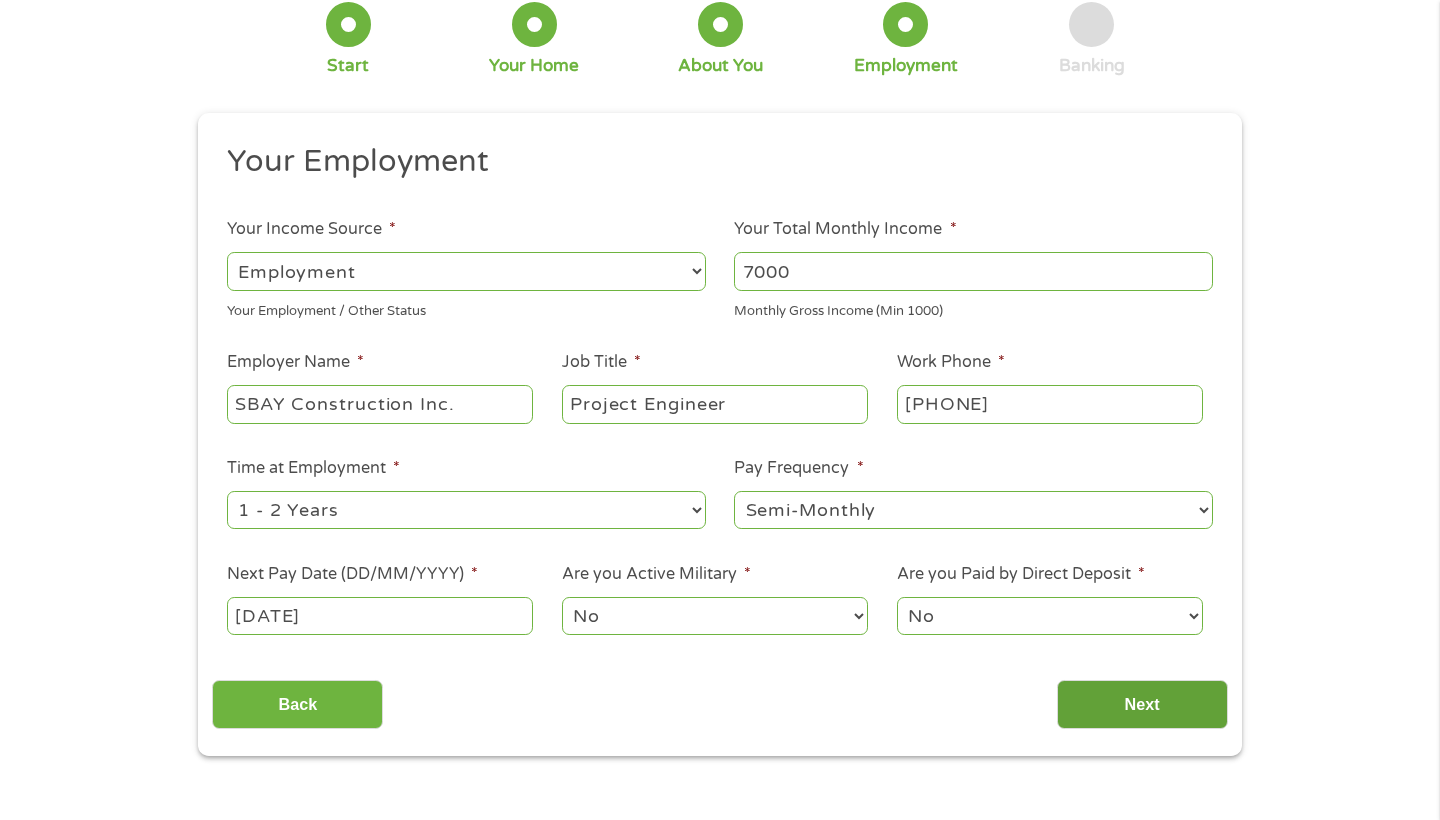 click on "Next" at bounding box center [1142, 704] 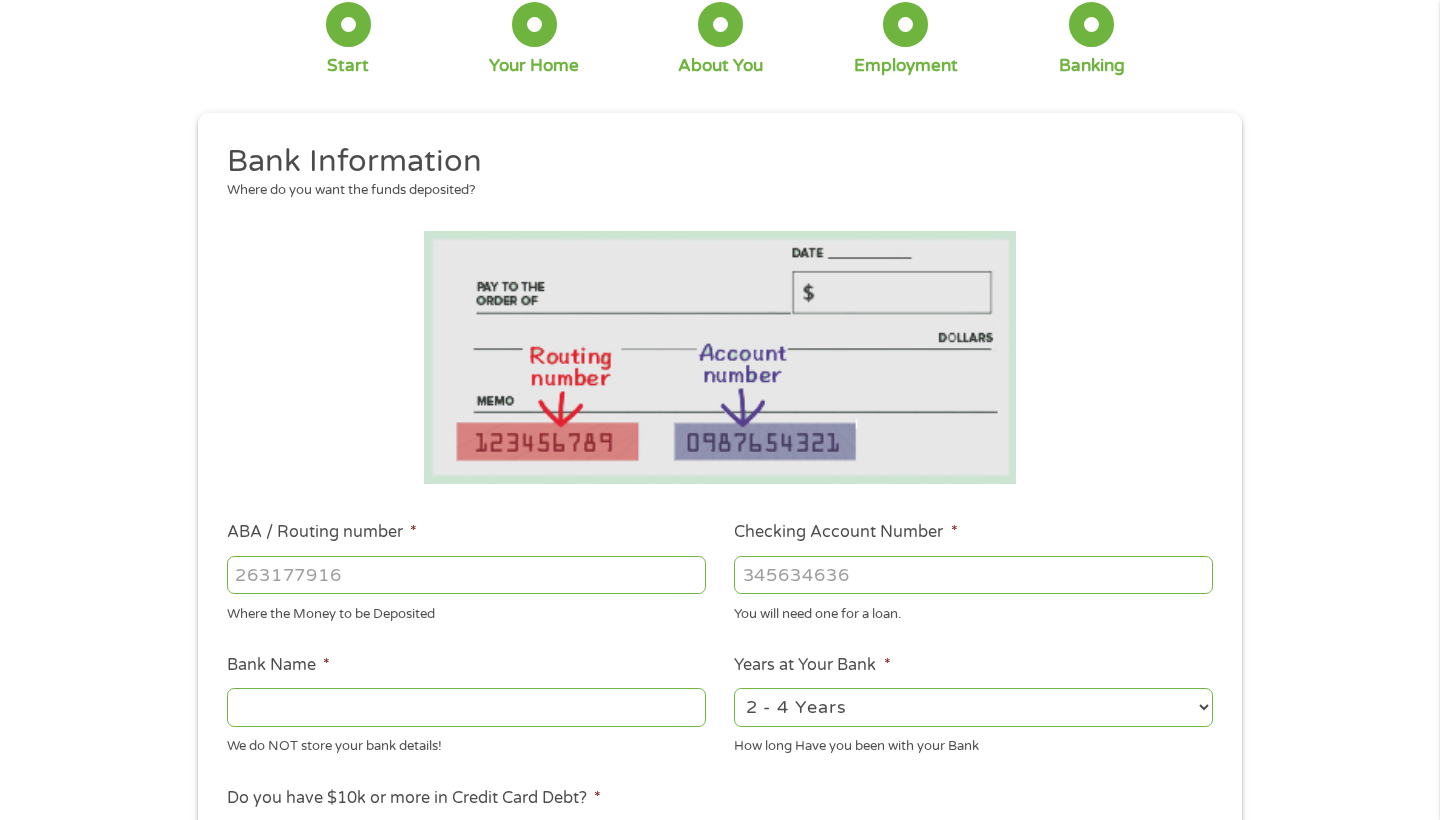 scroll, scrollTop: 5, scrollLeft: 0, axis: vertical 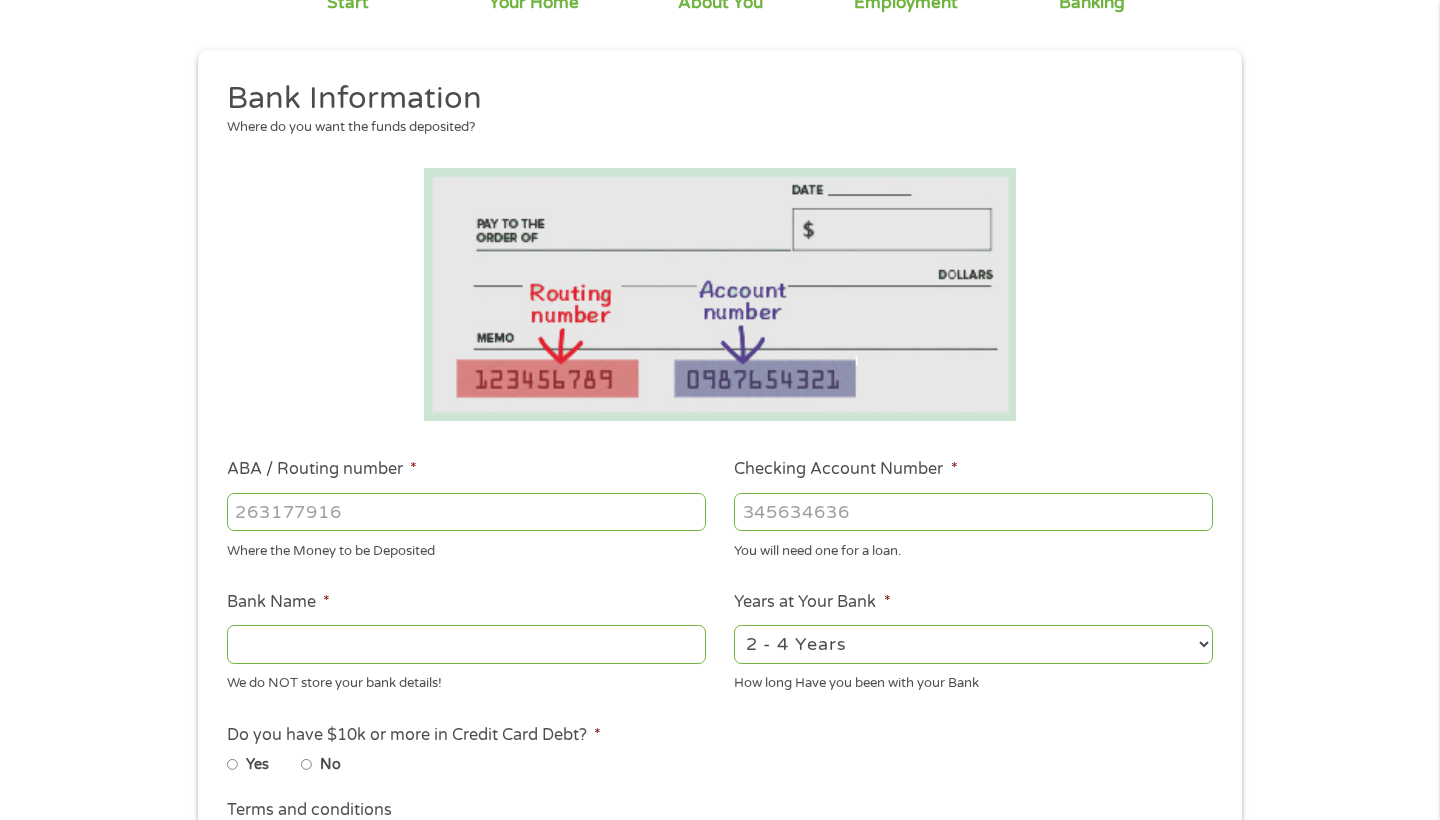 click on "ABA / Routing number *" at bounding box center [466, 512] 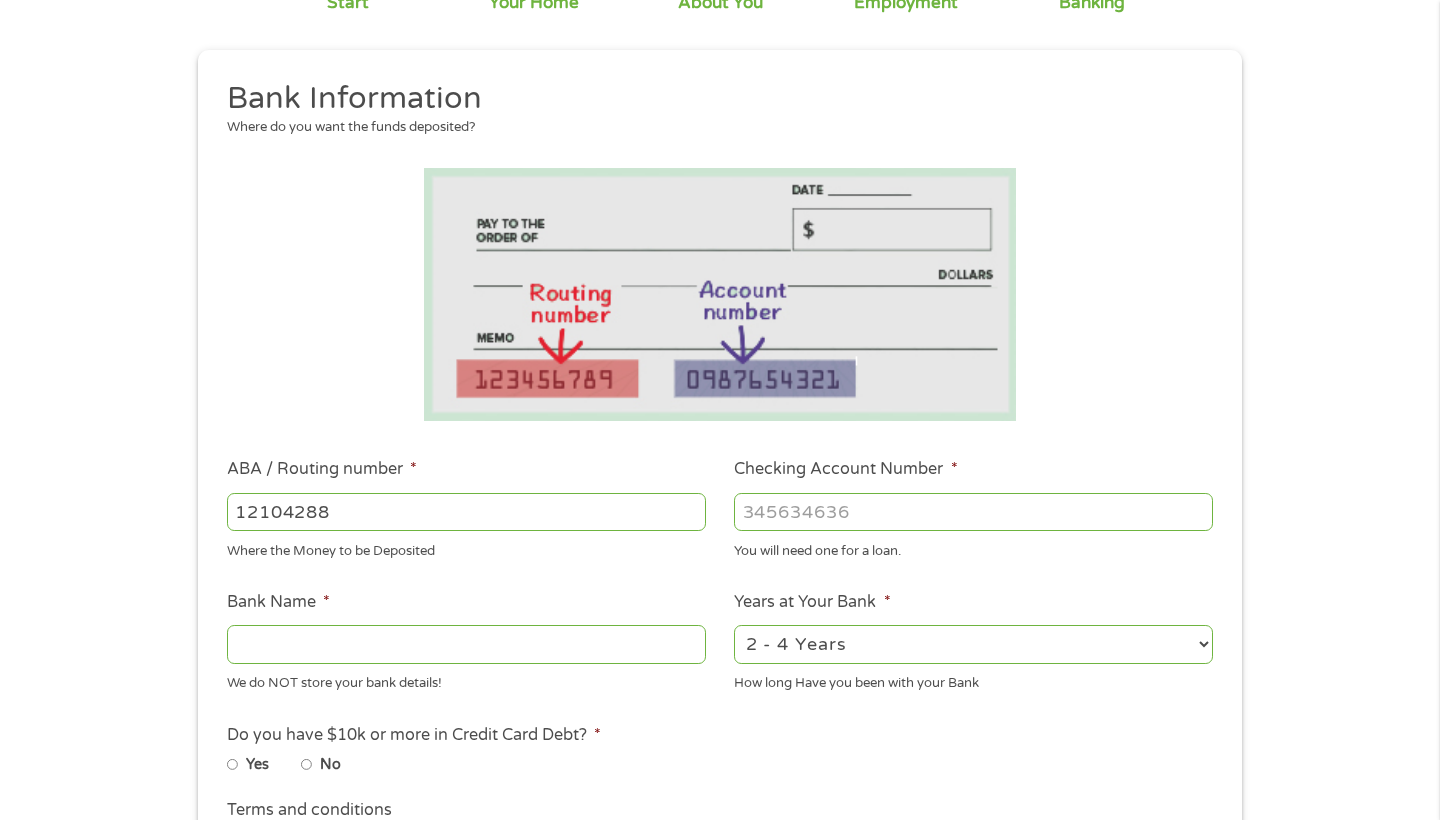 type on "121042882" 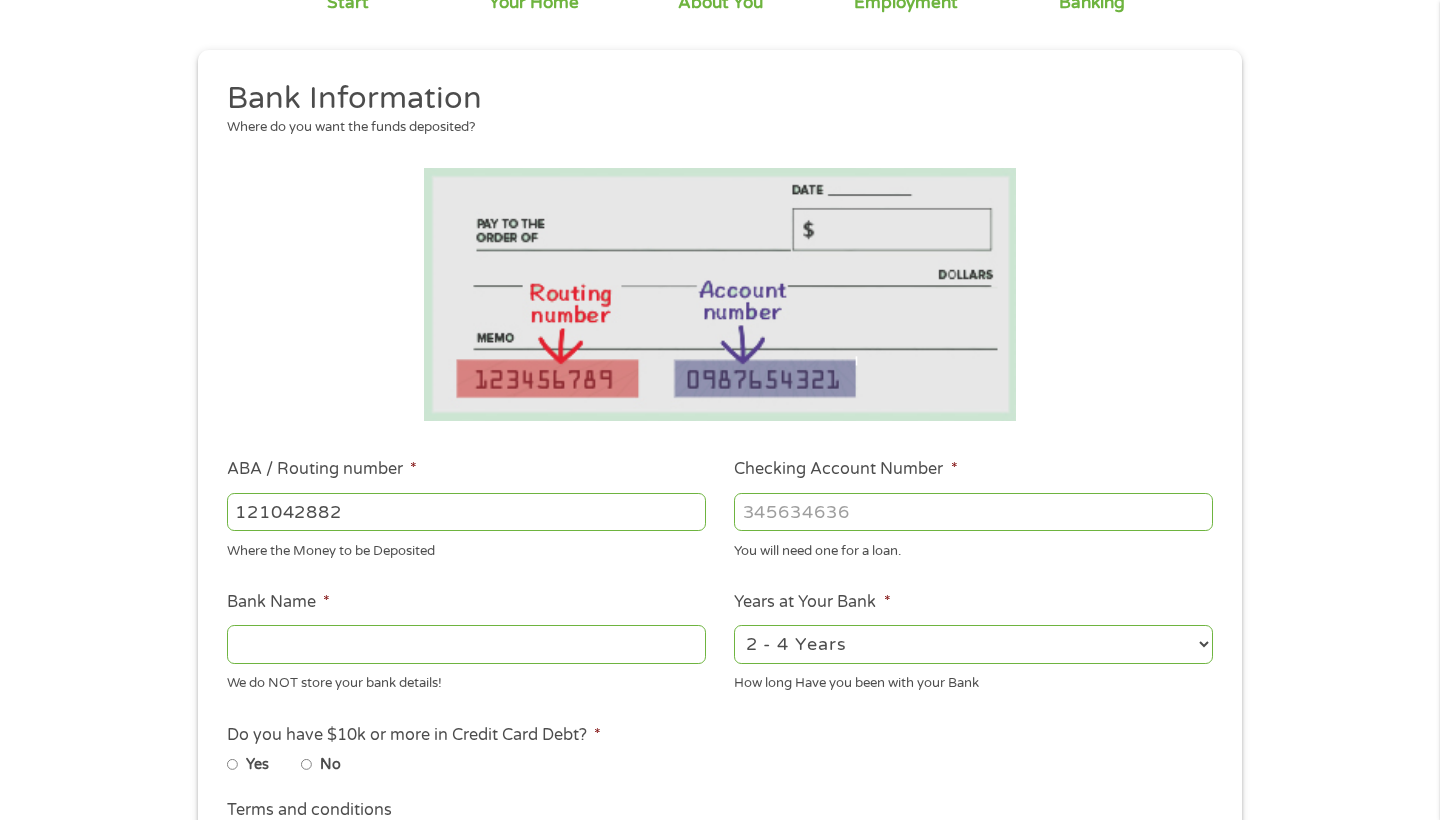 type on "WELLS FARGO BANK NA" 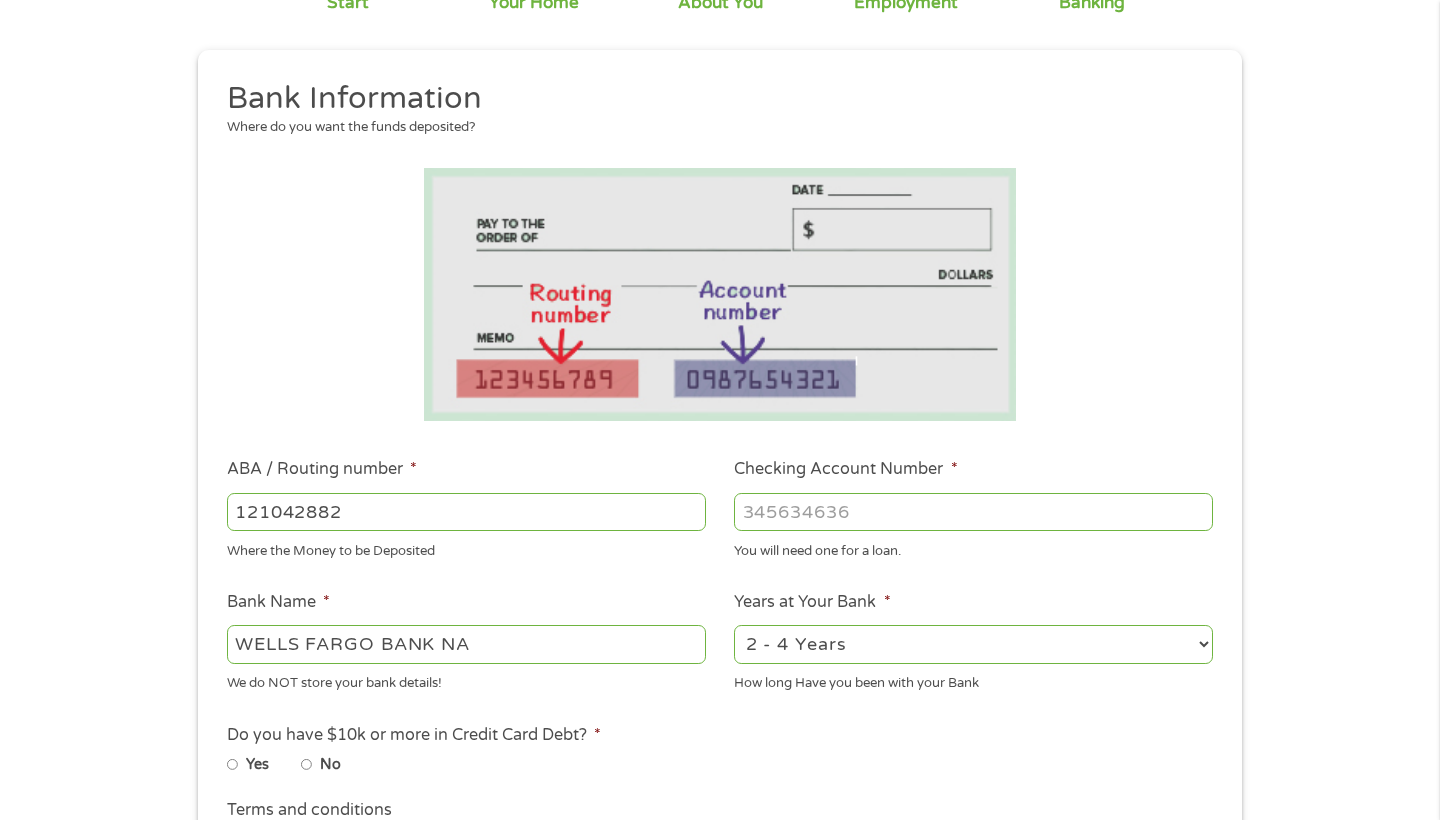 scroll, scrollTop: 253, scrollLeft: 0, axis: vertical 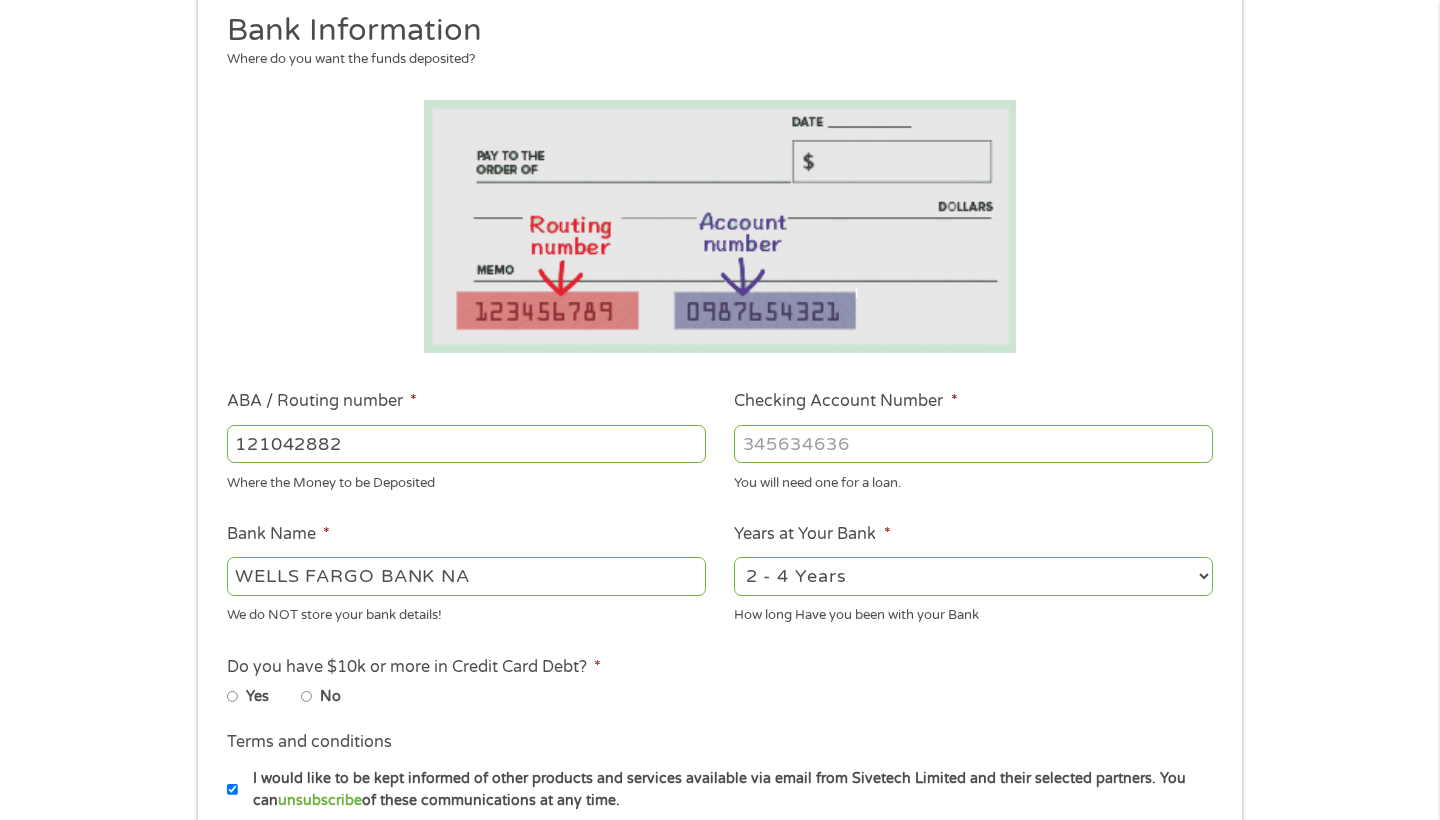 type on "121042882" 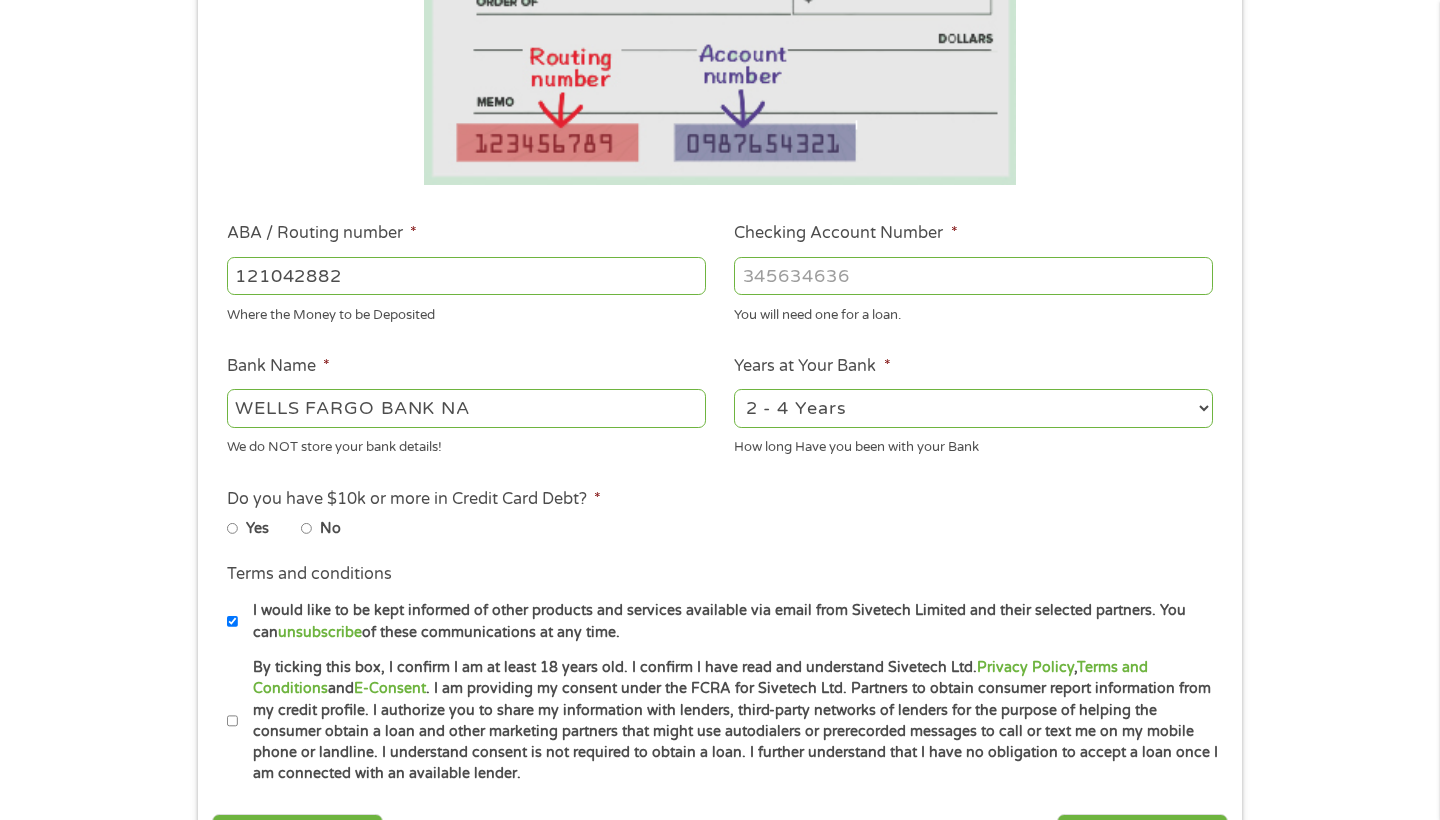 scroll, scrollTop: 426, scrollLeft: 0, axis: vertical 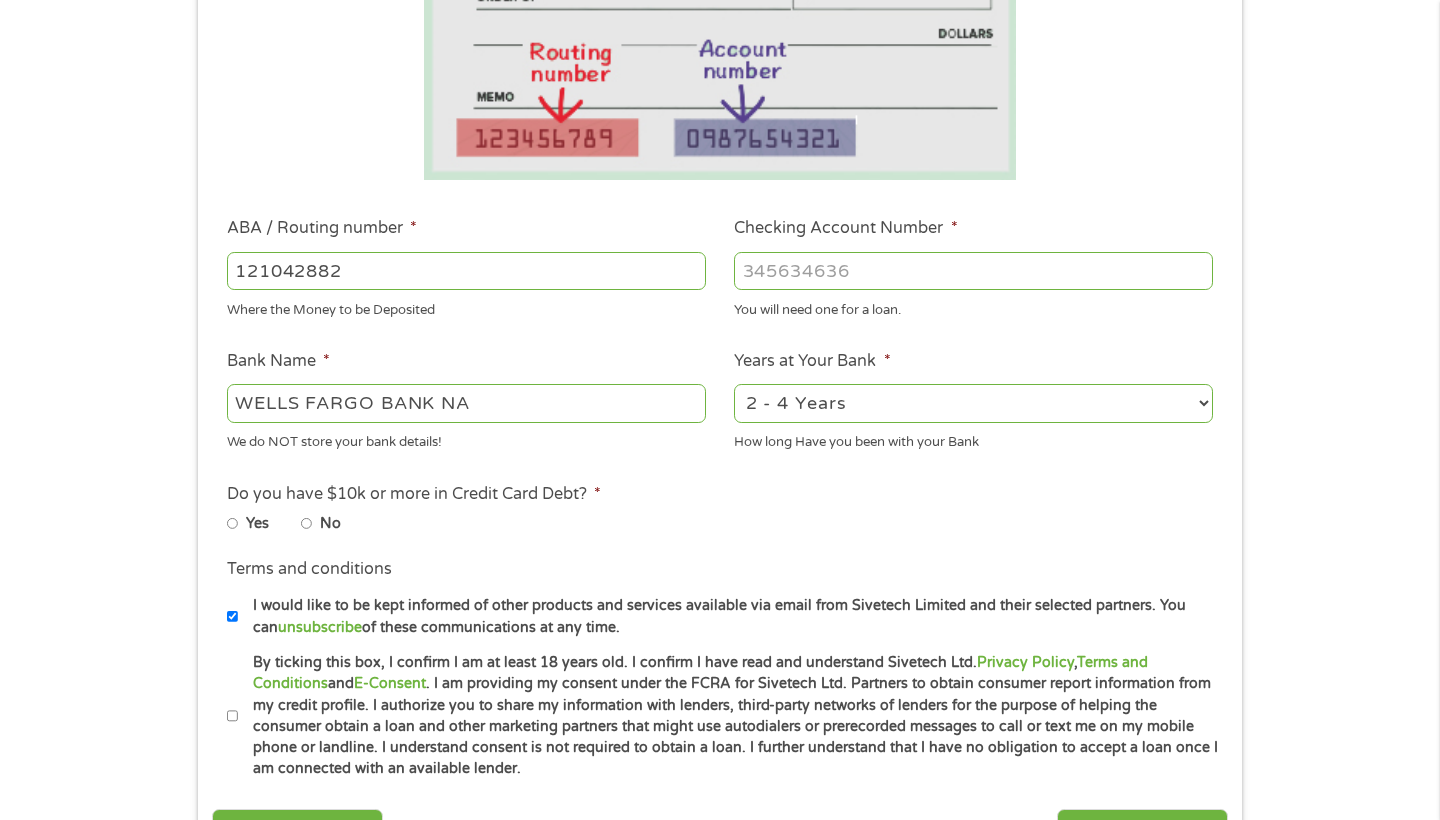type on "[NUMBER]" 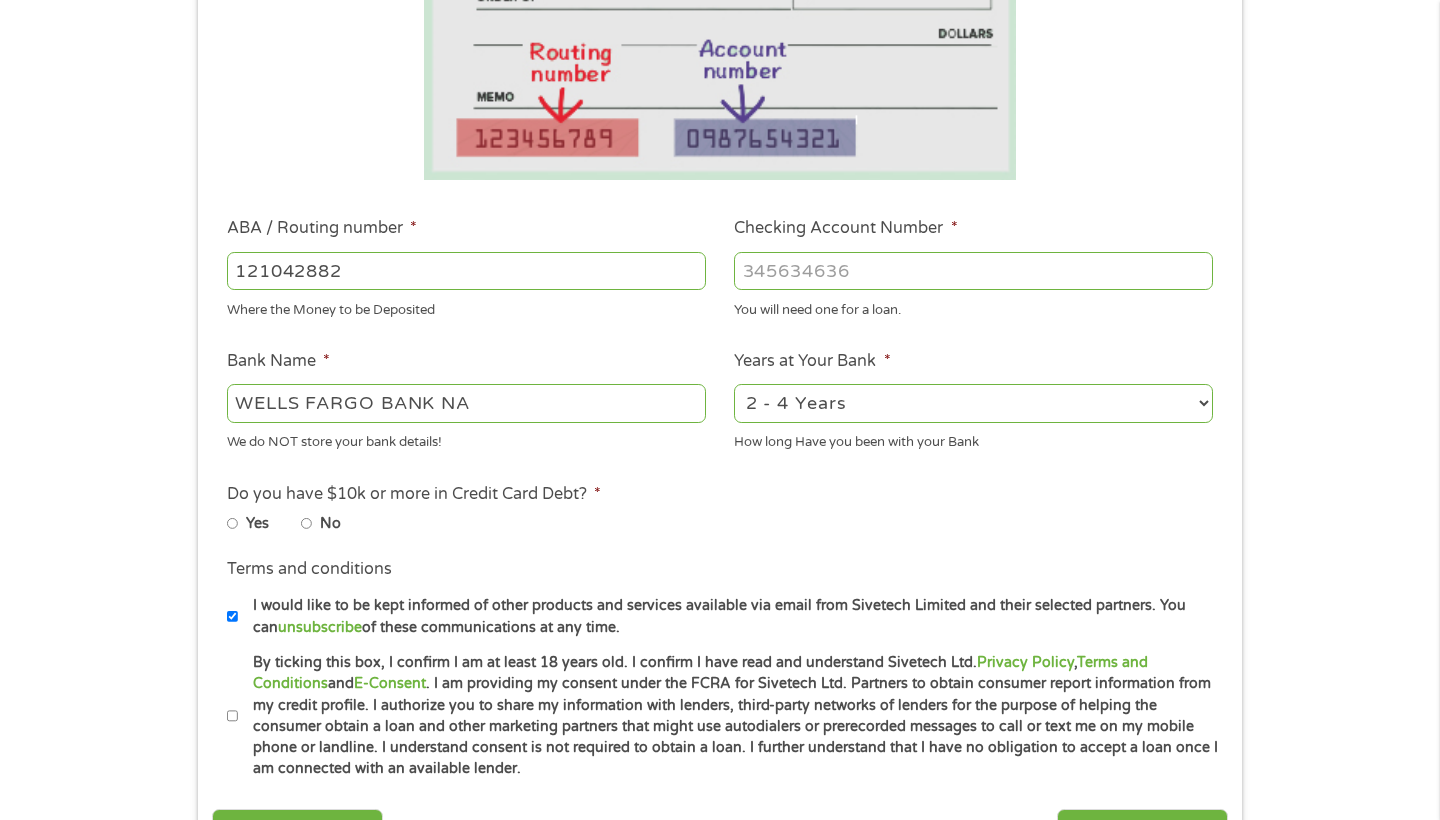 select on "60months" 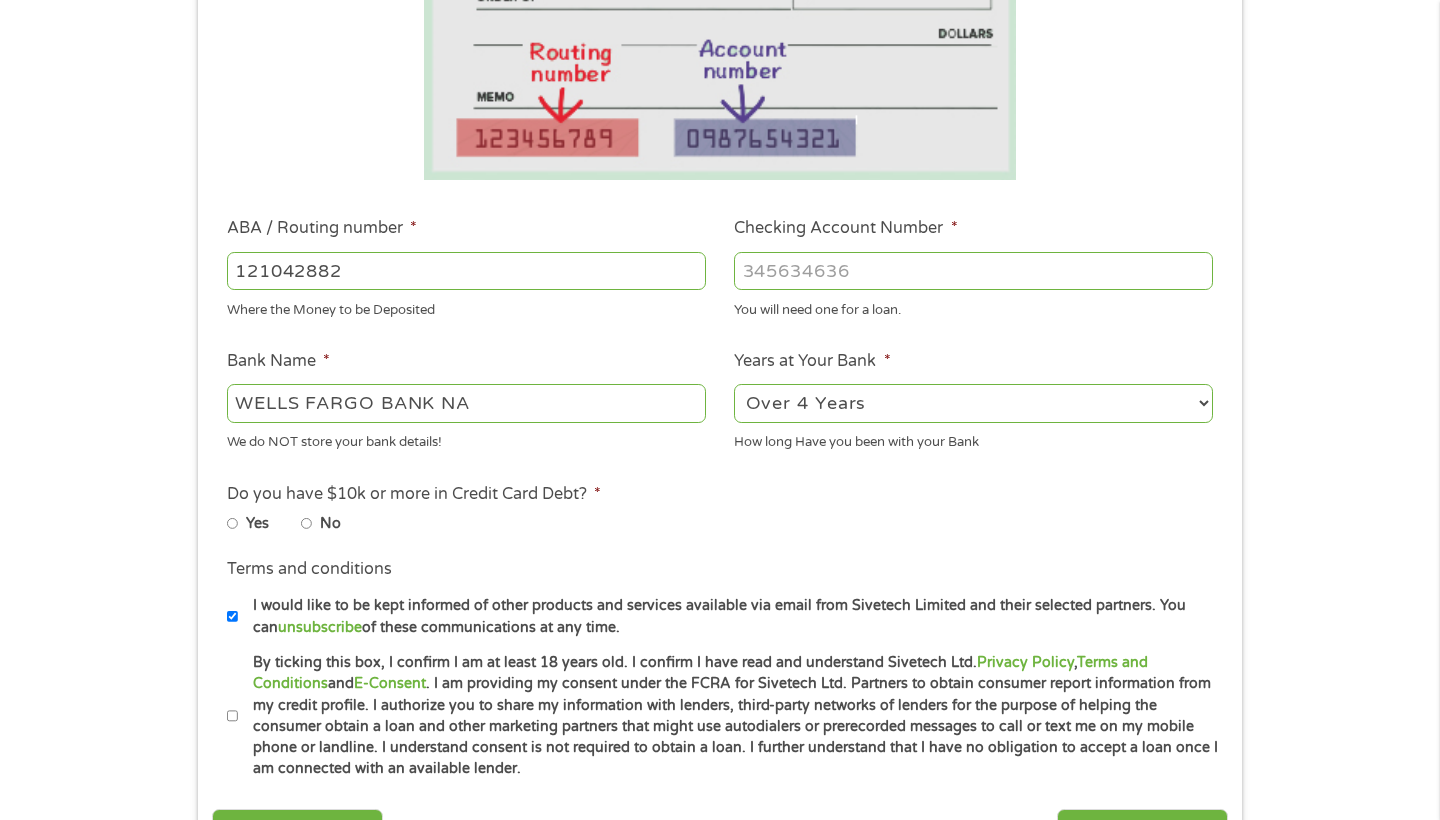 click on "No" at bounding box center [337, 523] 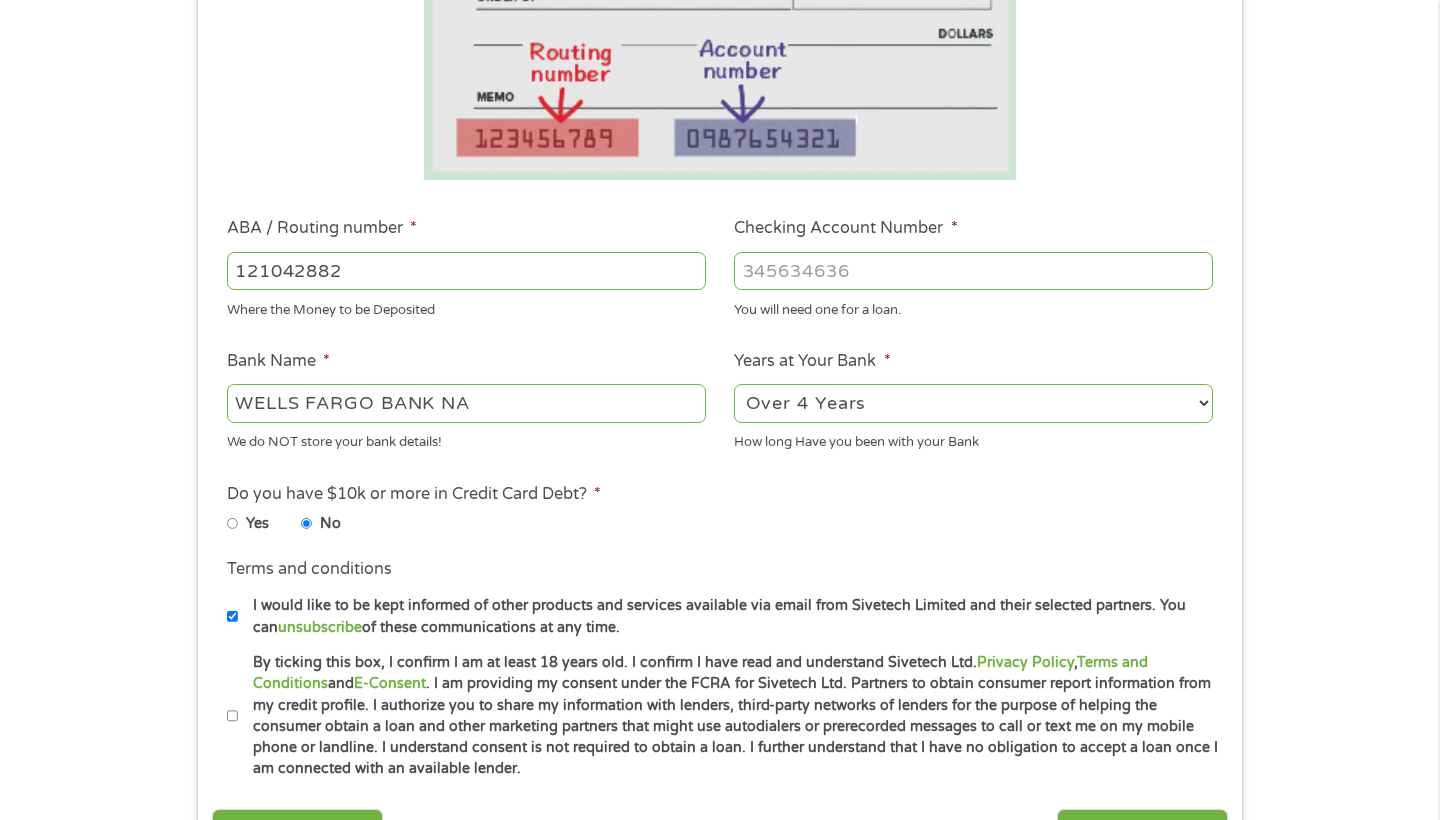 scroll, scrollTop: 575, scrollLeft: 0, axis: vertical 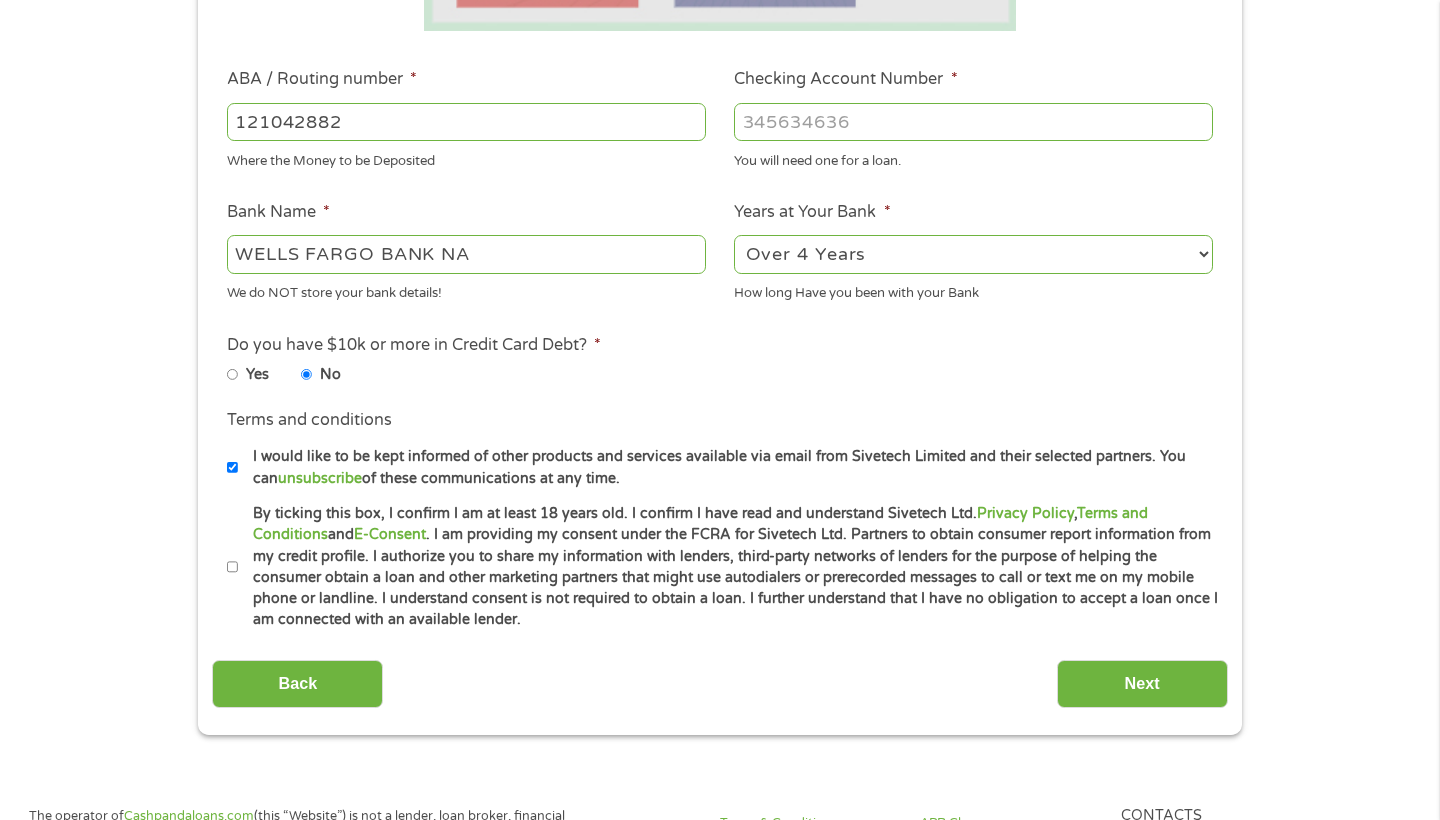 click on "I would like to be kept informed of other products and services available via email from Sivetech Limited and their selected partners. You can   unsubscribe   of these communications at any time." at bounding box center [233, 468] 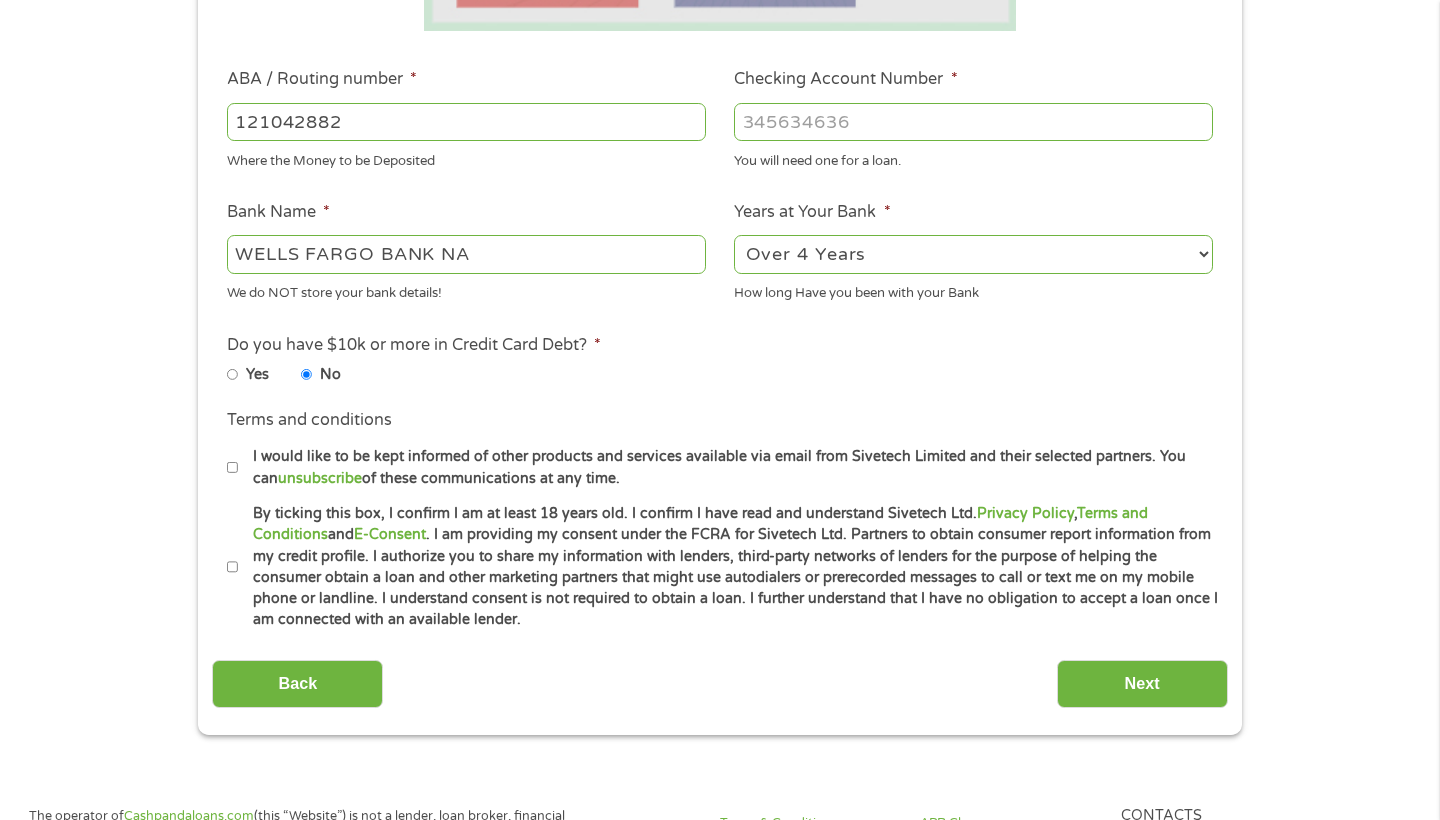 click on "By ticking this box, I confirm I am at least 18 years old. I confirm I have read and understand Sivetech Ltd.  Privacy Policy ,  Terms and Conditions  and  E-Consent . I am providing my consent under the FCRA for Sivetech Ltd. Partners to obtain consumer report information from my credit profile. I authorize you to share my information with lenders, third-party networks of lenders for the purpose of helping the consumer obtain a loan and other marketing partners that might use autodialers or prerecorded messages to call or text me on my mobile phone or landline. I understand consent is not required to obtain a loan. I further understand that I have no obligation to accept a loan once I am connected with an available lender." at bounding box center [233, 567] 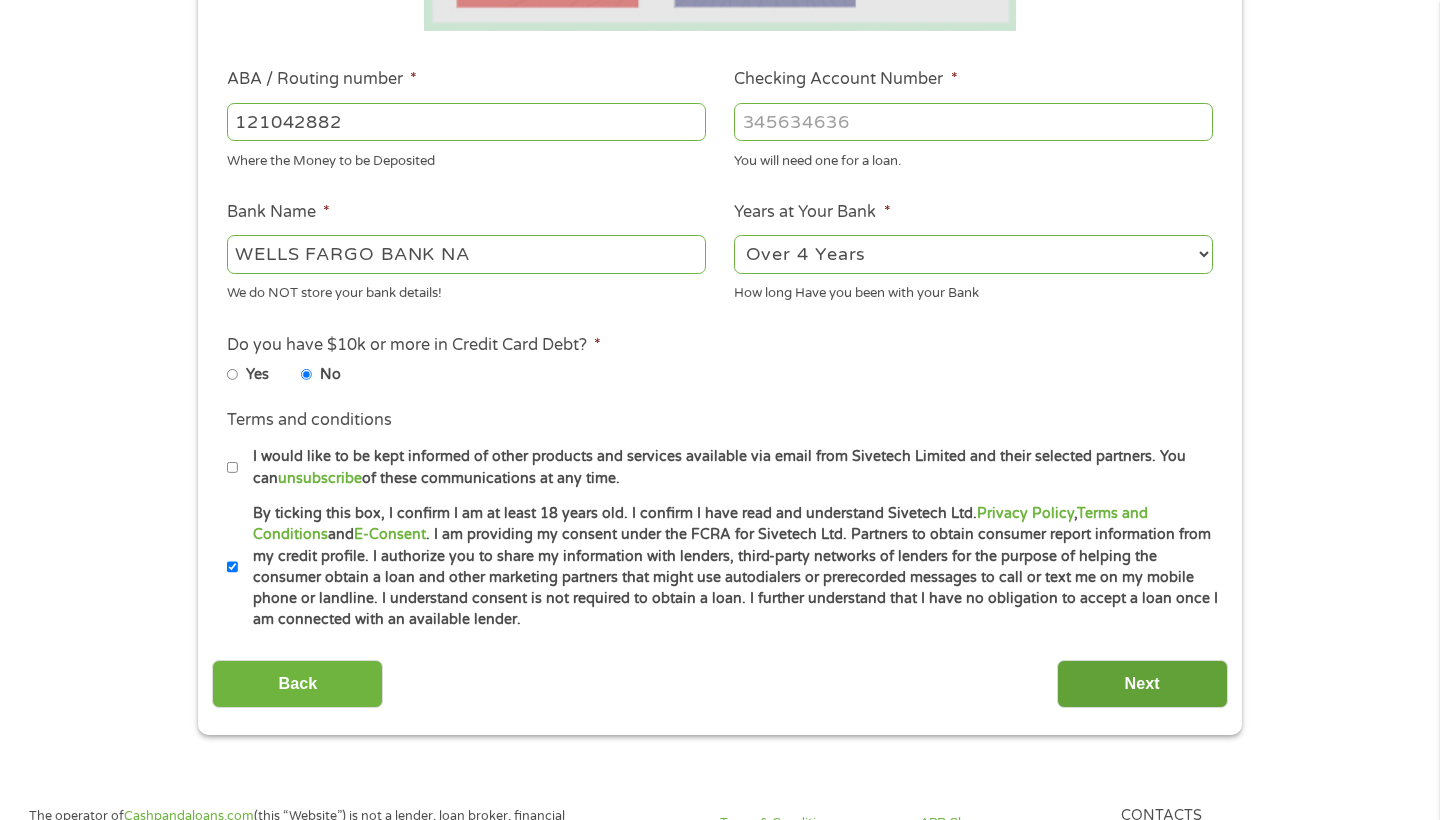 click on "Next" at bounding box center (1142, 684) 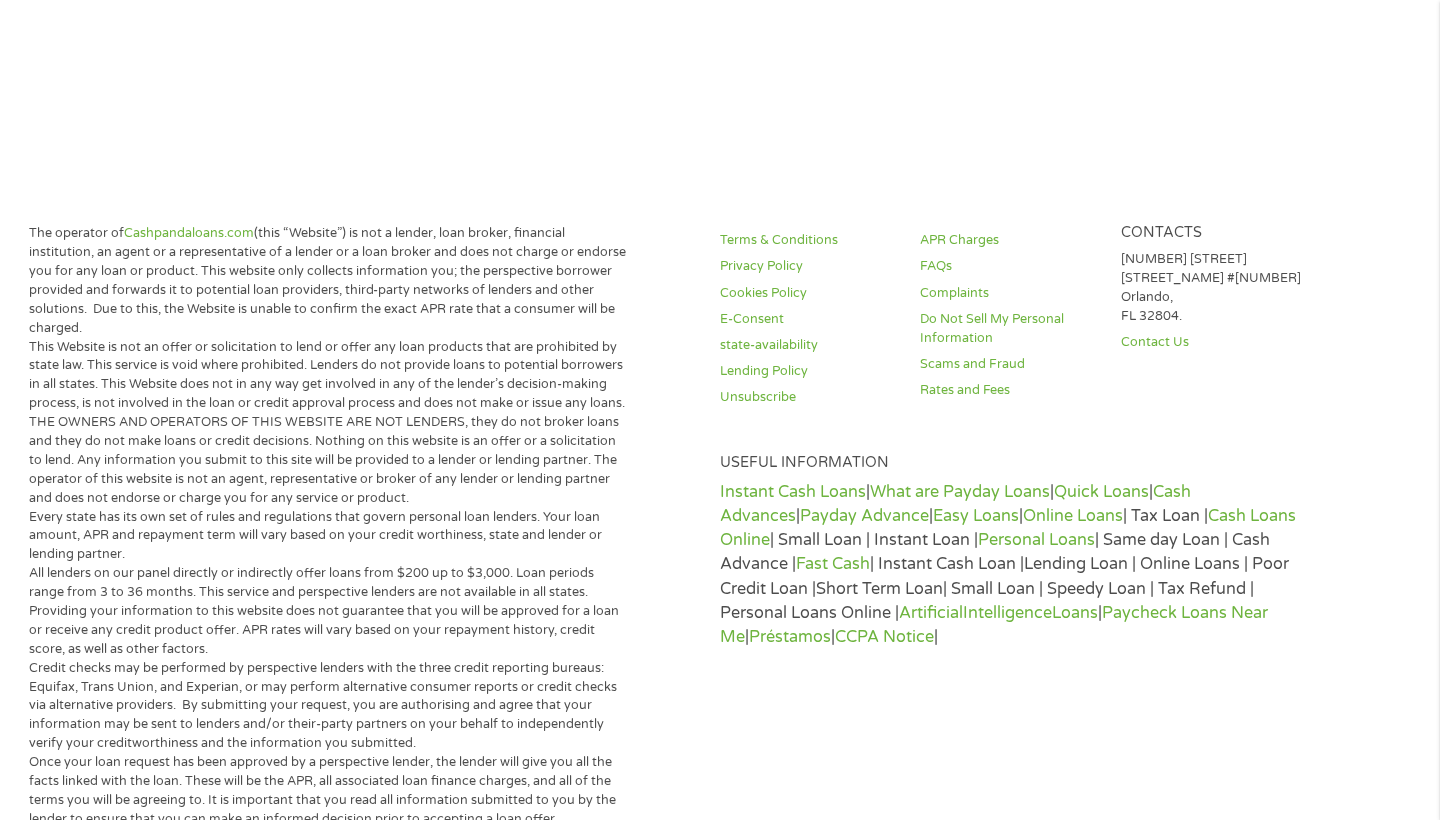 scroll, scrollTop: 5, scrollLeft: 0, axis: vertical 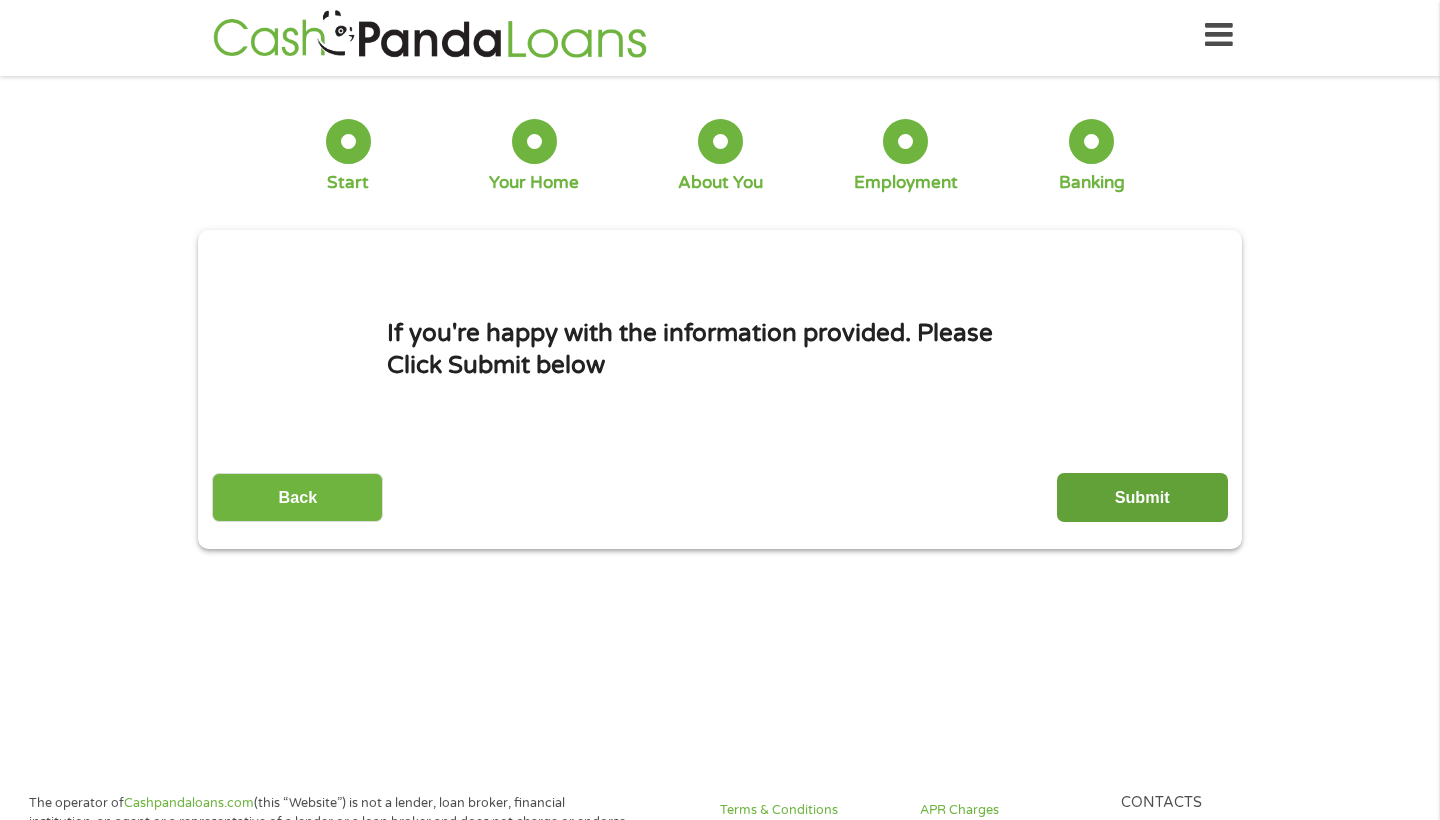click on "Submit" at bounding box center [1142, 497] 